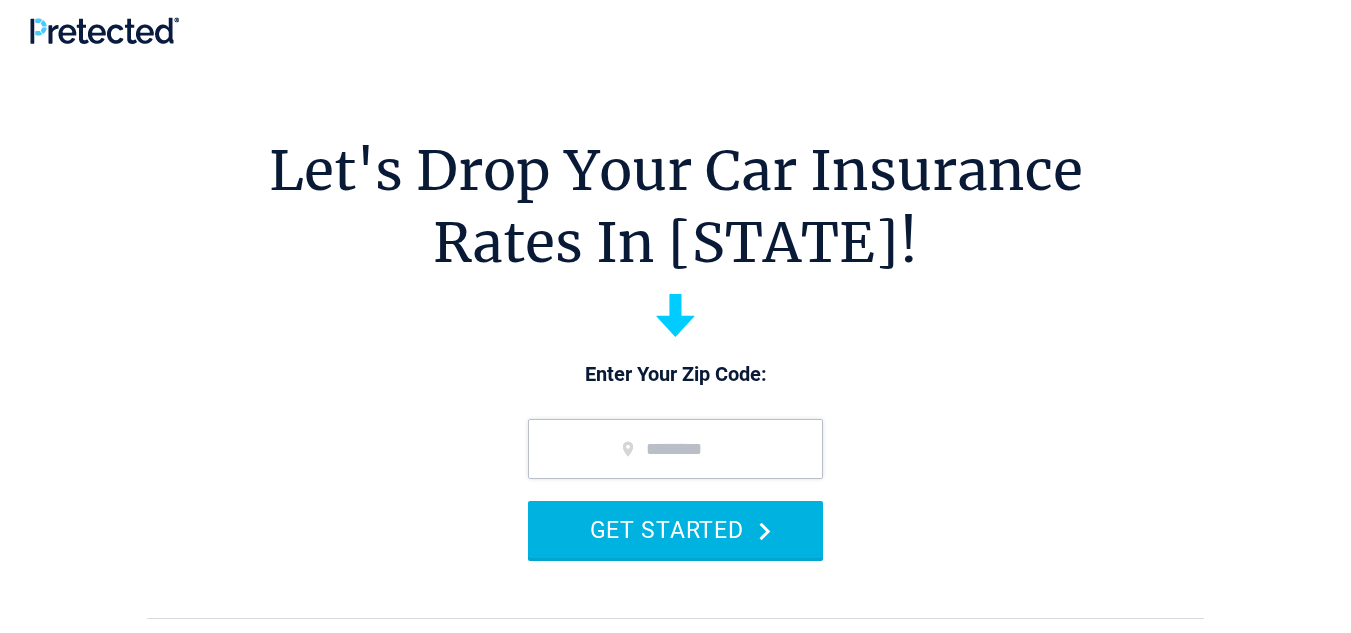 scroll, scrollTop: 0, scrollLeft: 0, axis: both 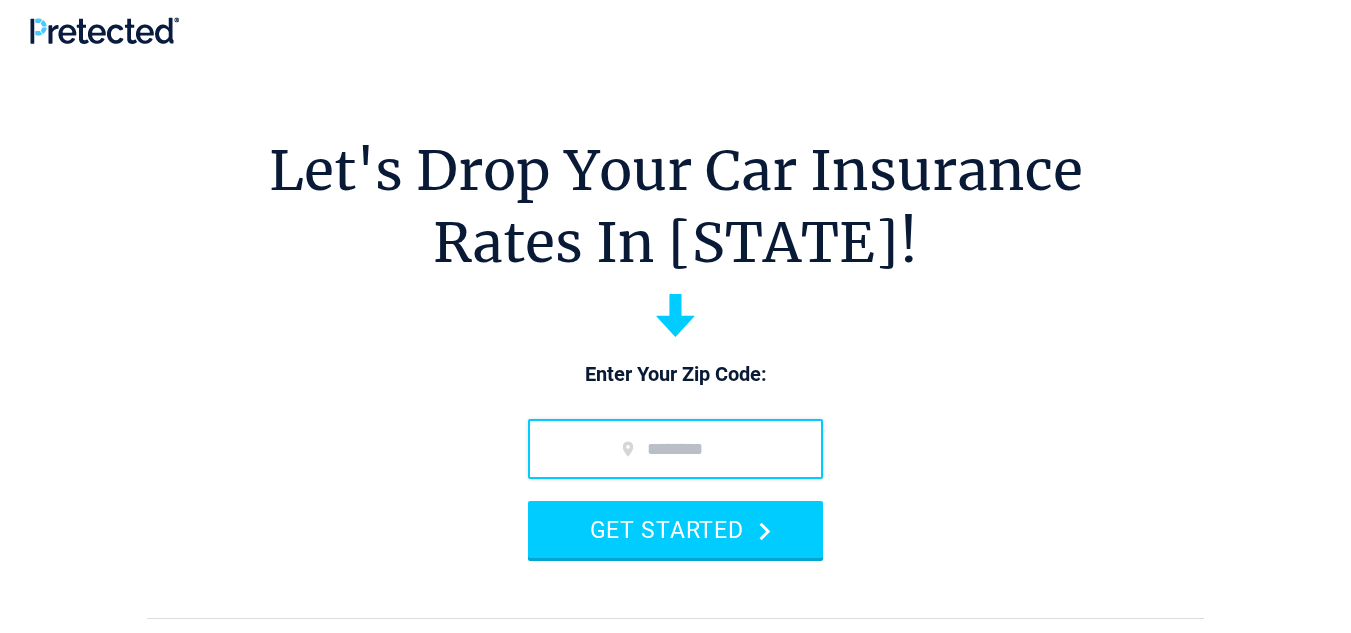 click at bounding box center (675, 449) 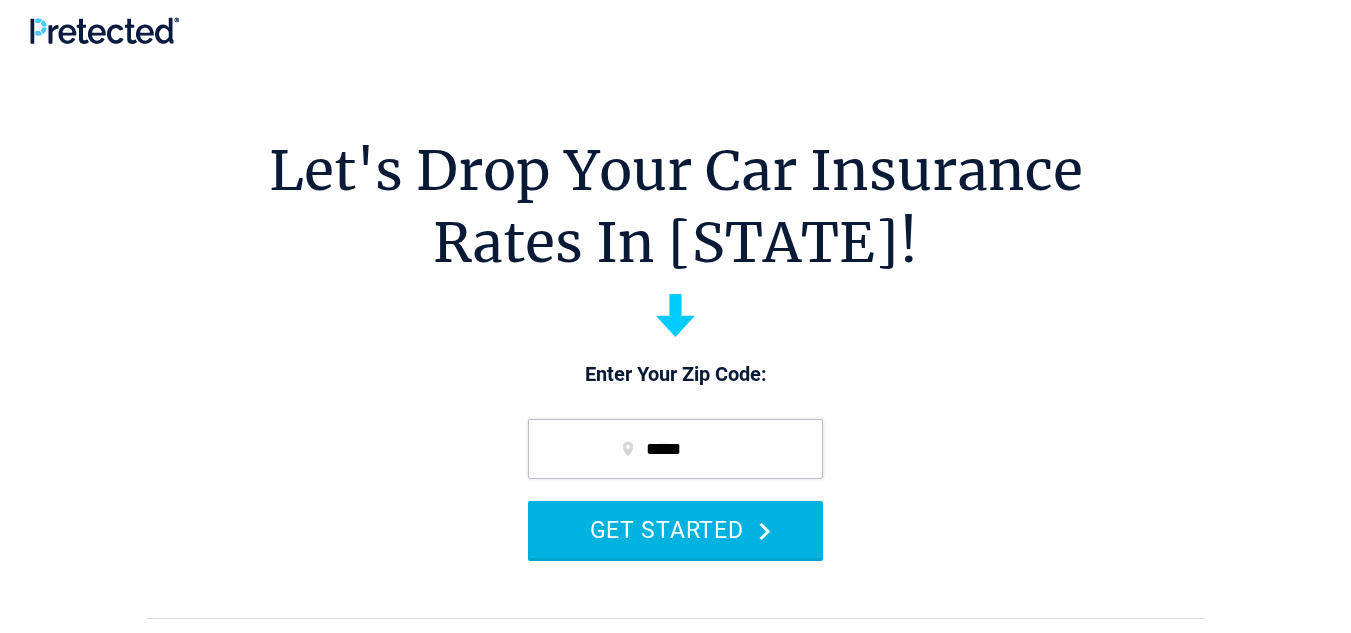 type on "*****" 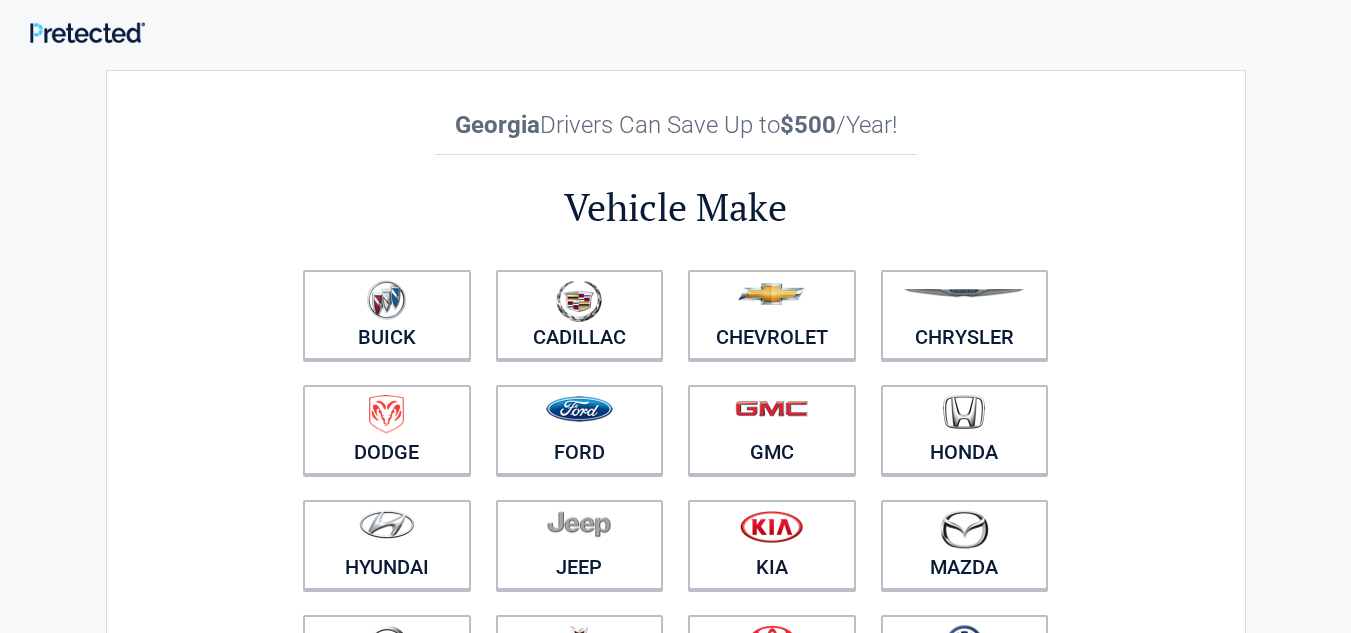 scroll, scrollTop: 0, scrollLeft: 0, axis: both 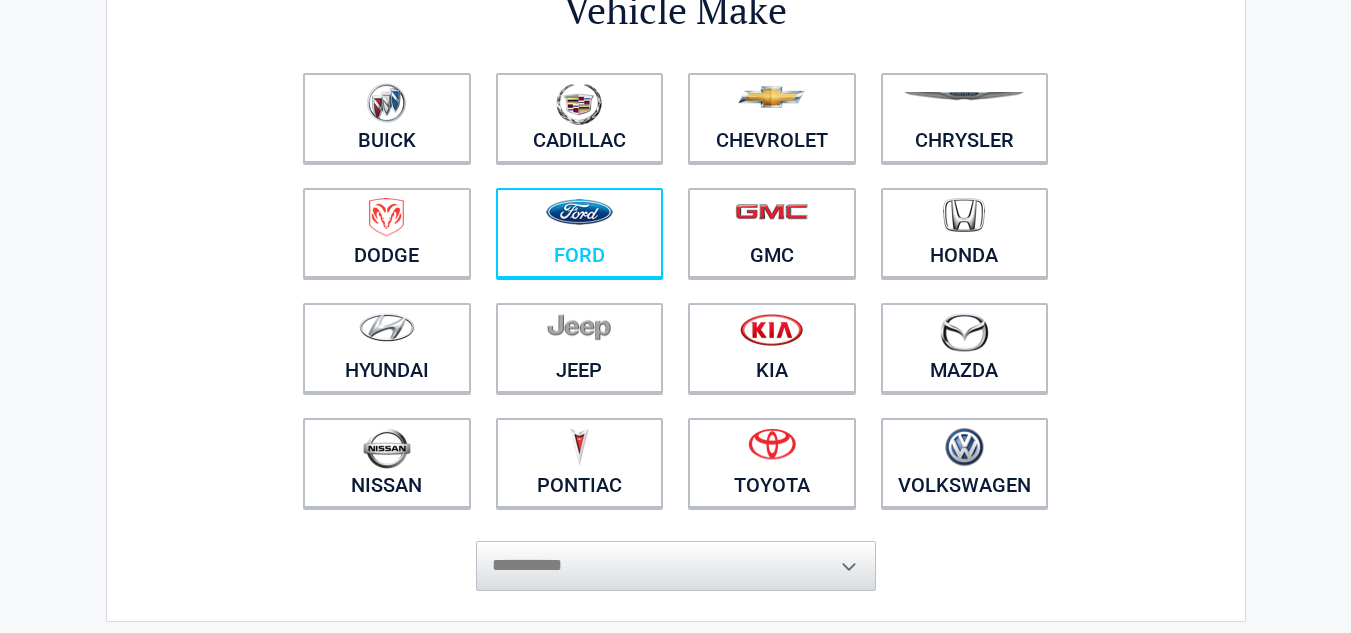 click on "Ford" at bounding box center [580, 233] 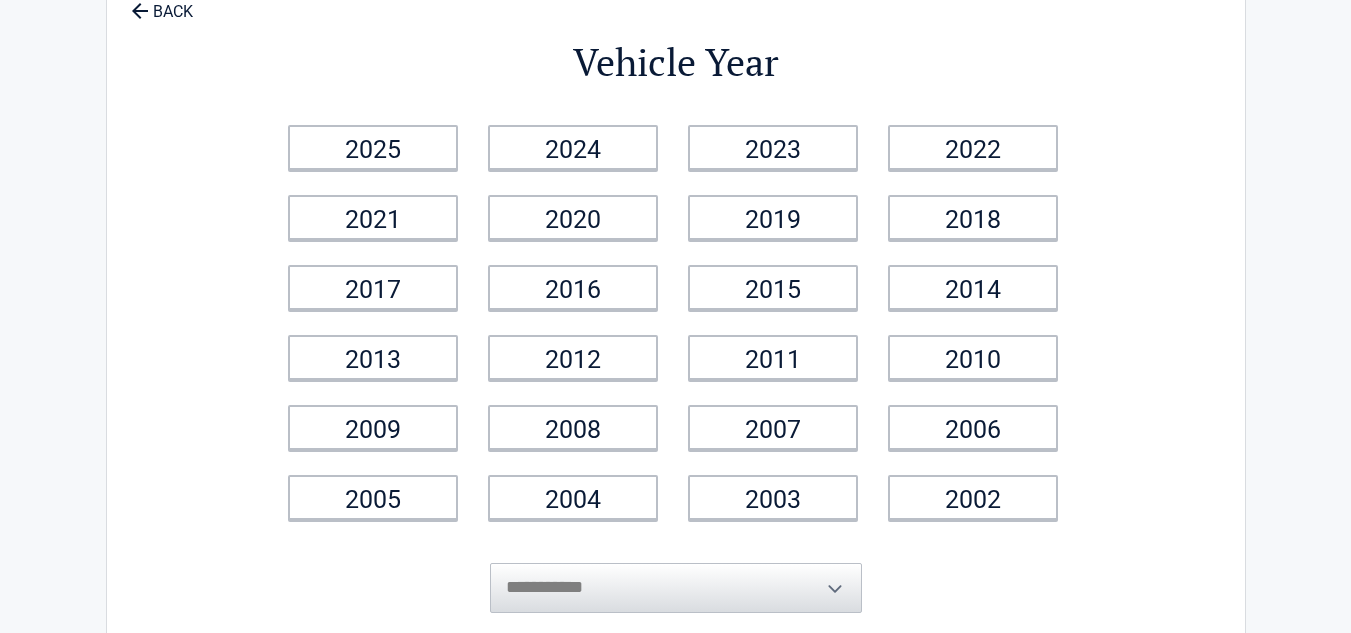 scroll, scrollTop: 0, scrollLeft: 0, axis: both 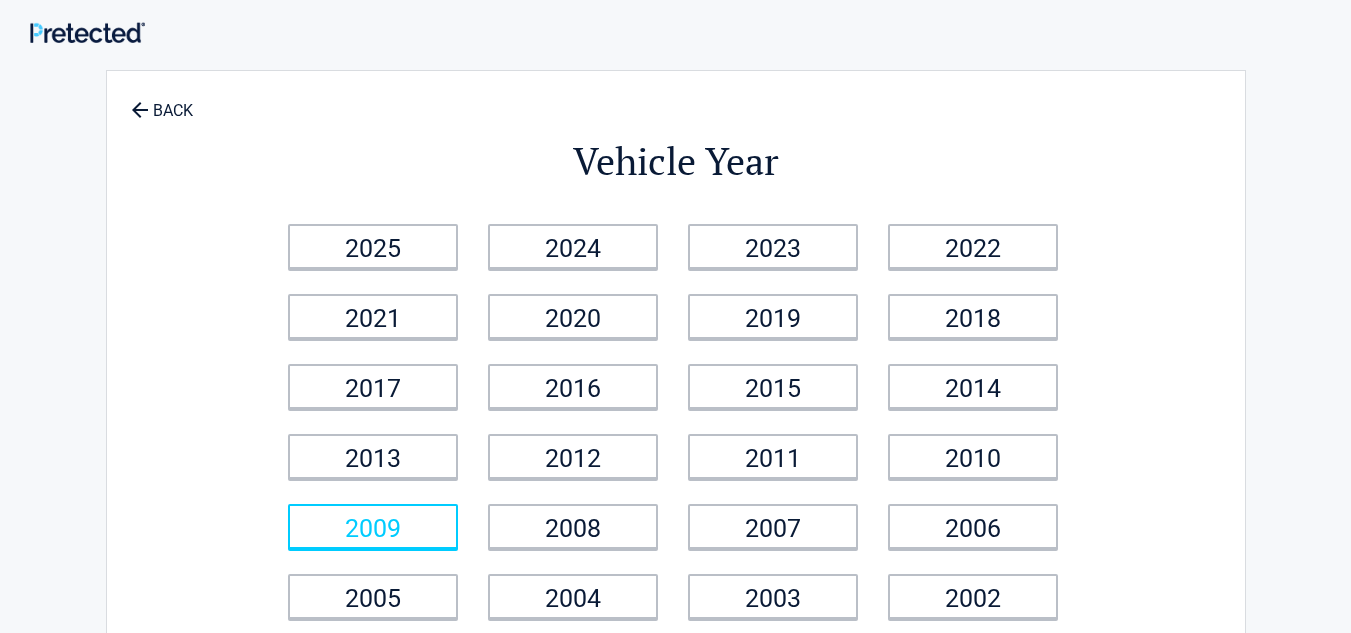 click on "2009" at bounding box center (373, 526) 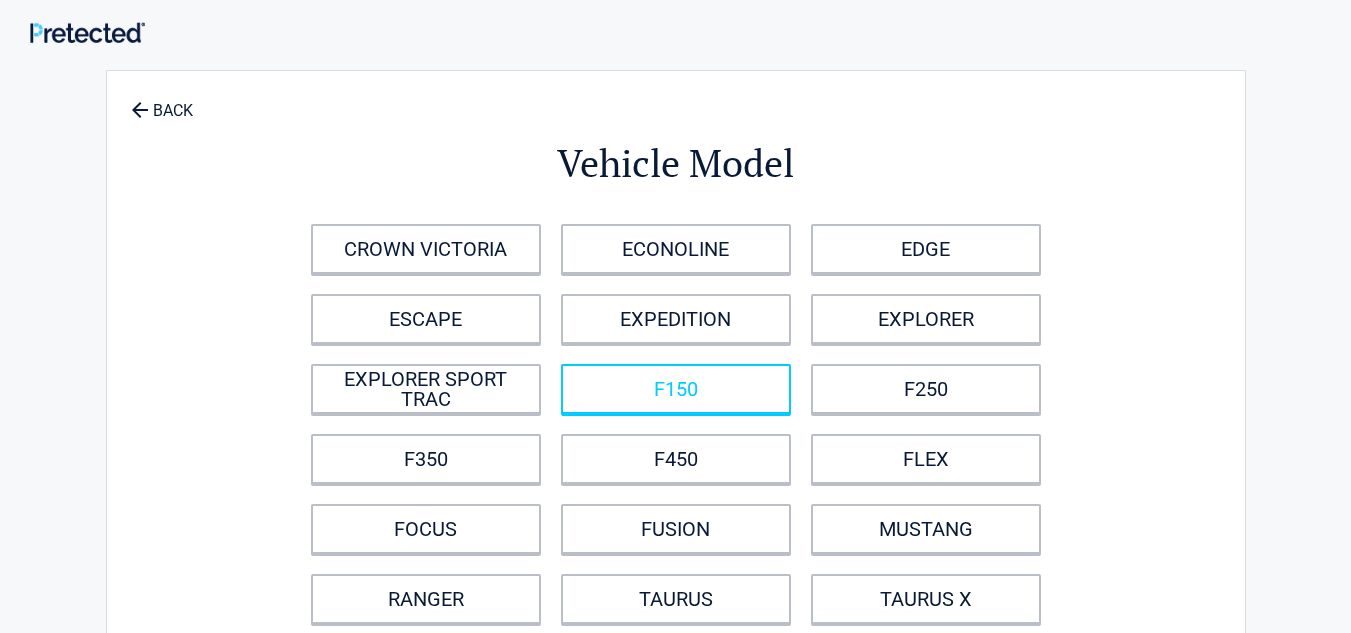 click on "F150" at bounding box center (676, 389) 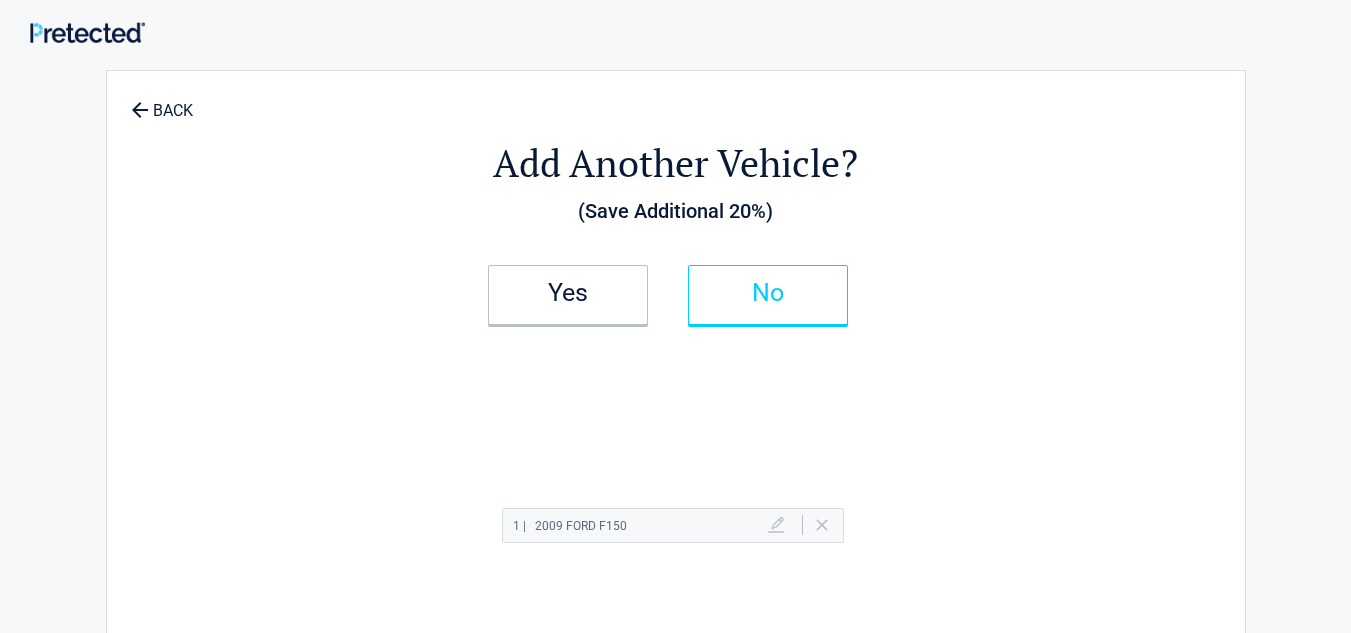 click on "No" at bounding box center [768, 295] 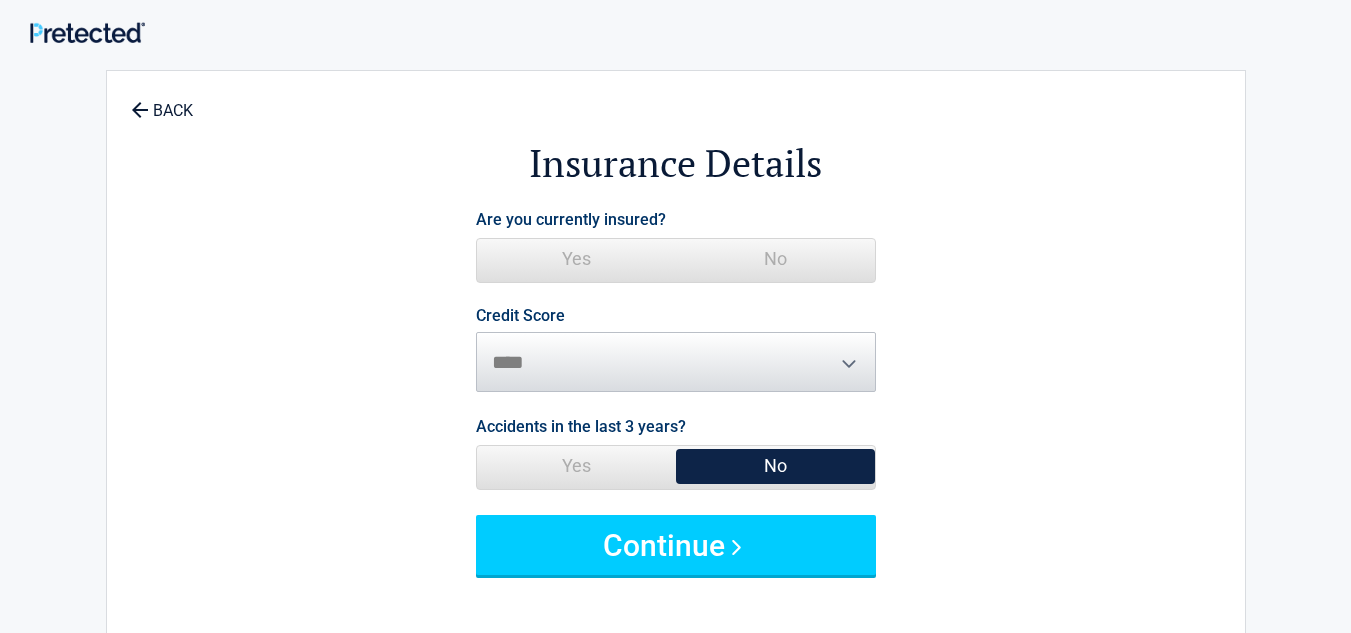 click on "Yes" at bounding box center [576, 259] 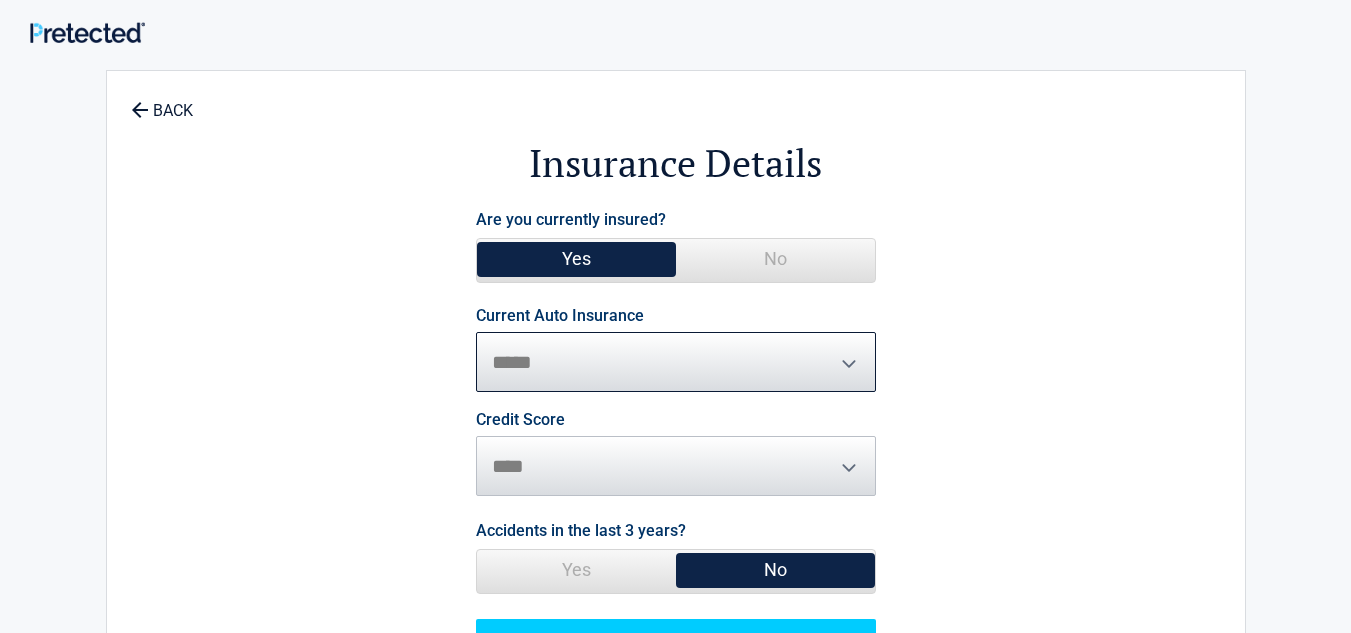 click on "**********" at bounding box center (676, 362) 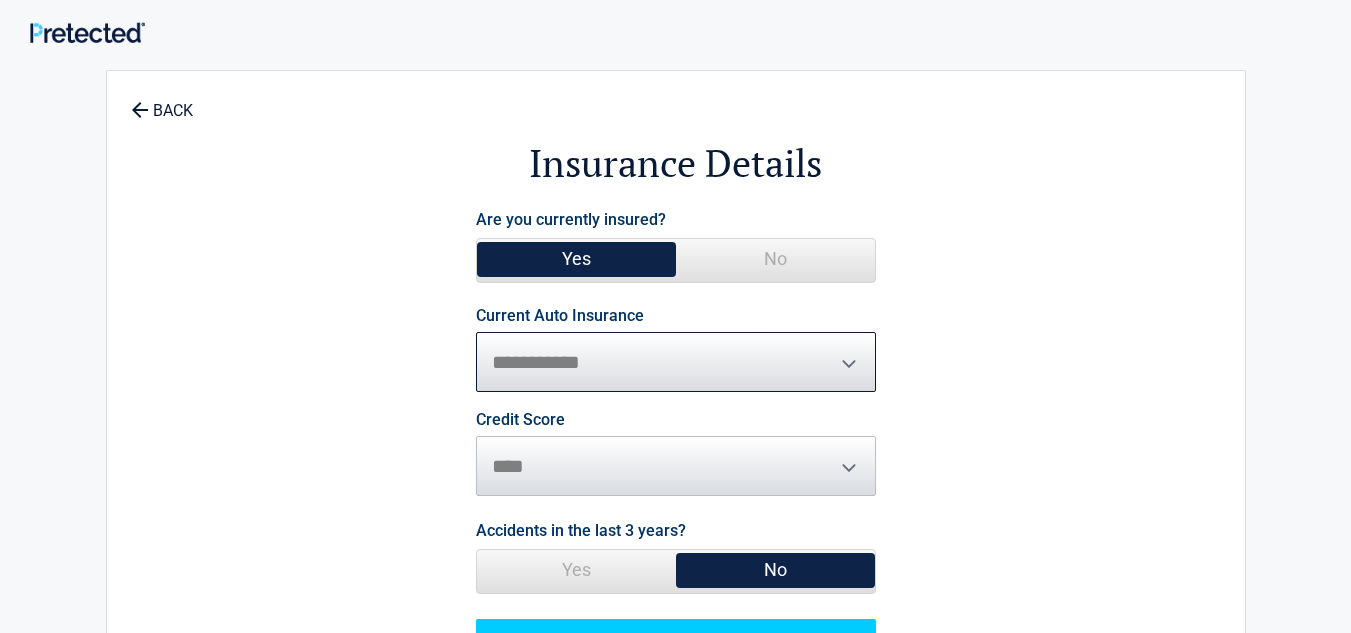 click on "**********" at bounding box center (676, 362) 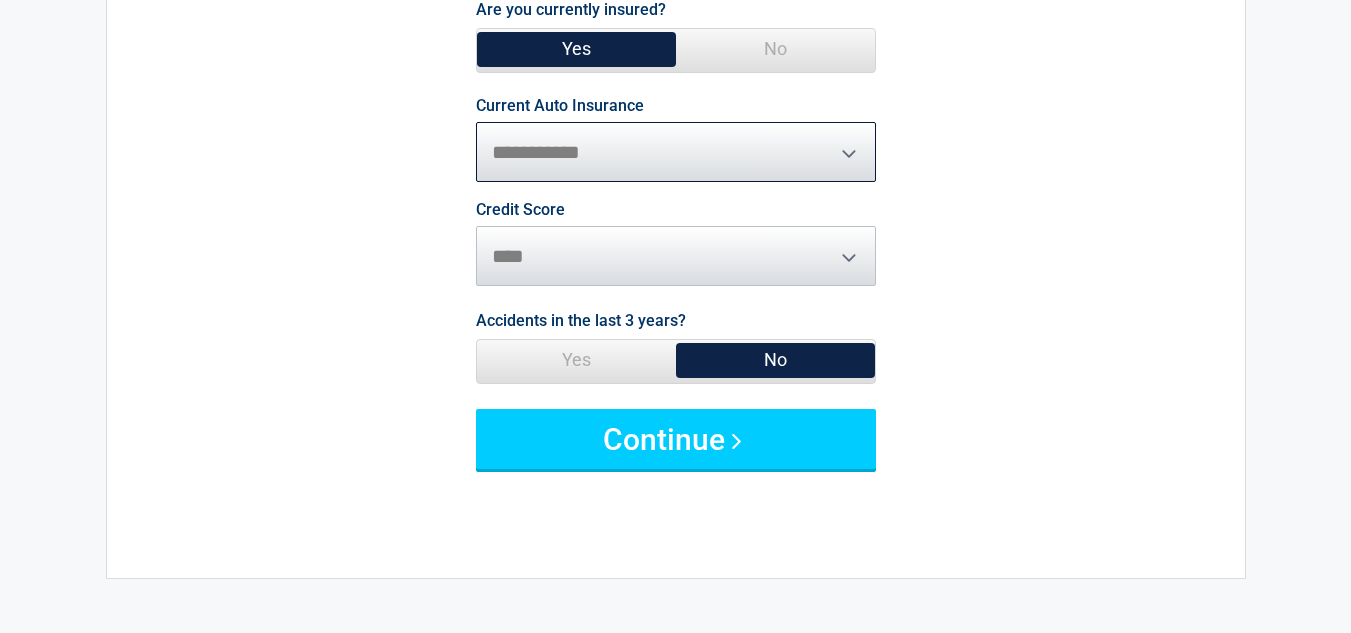scroll, scrollTop: 222, scrollLeft: 0, axis: vertical 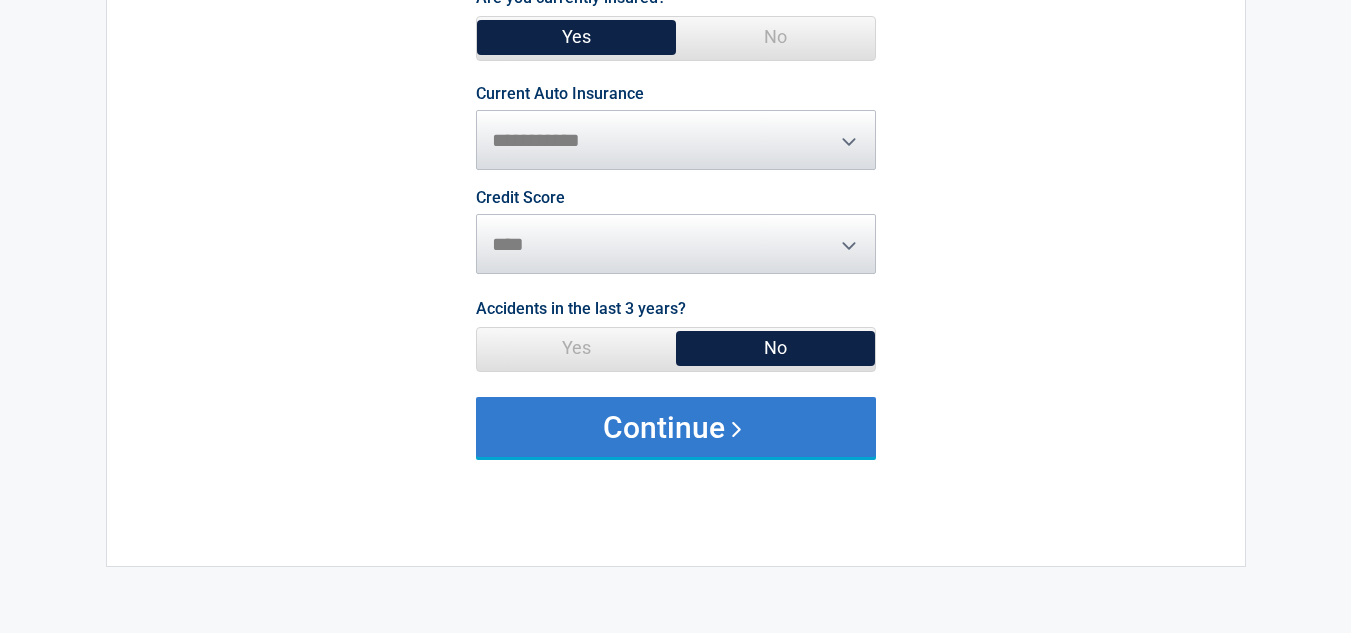 click on "Continue" at bounding box center (676, 427) 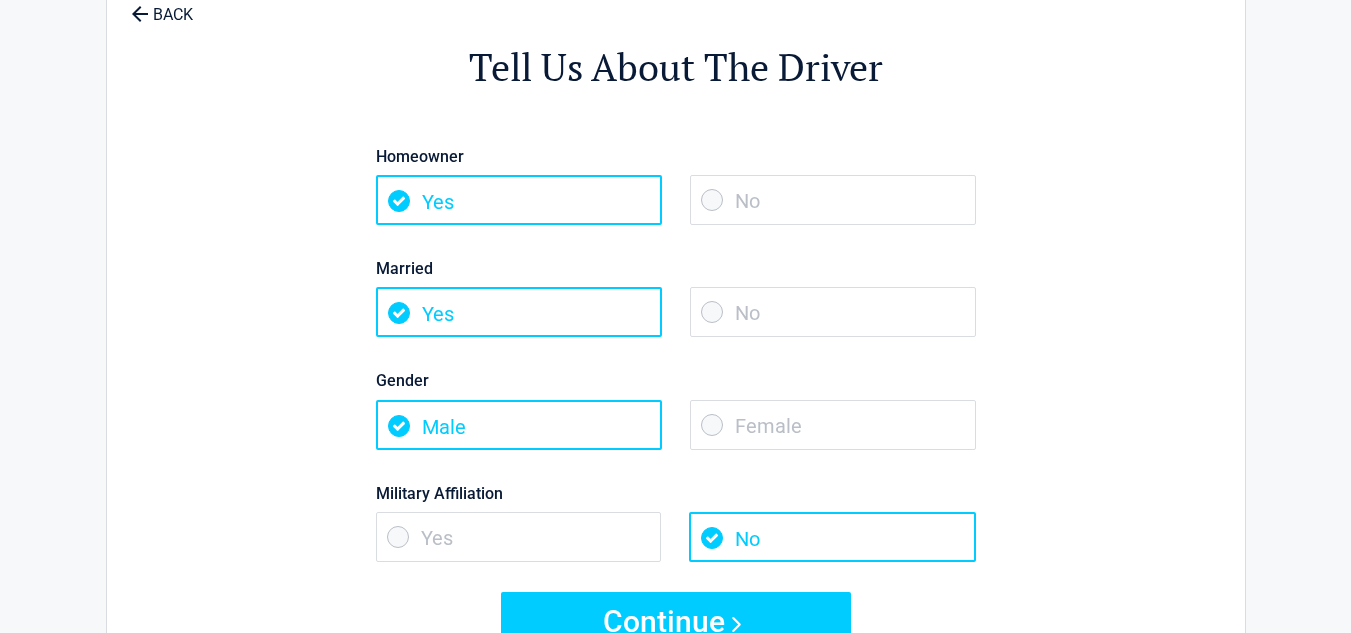 scroll, scrollTop: 0, scrollLeft: 0, axis: both 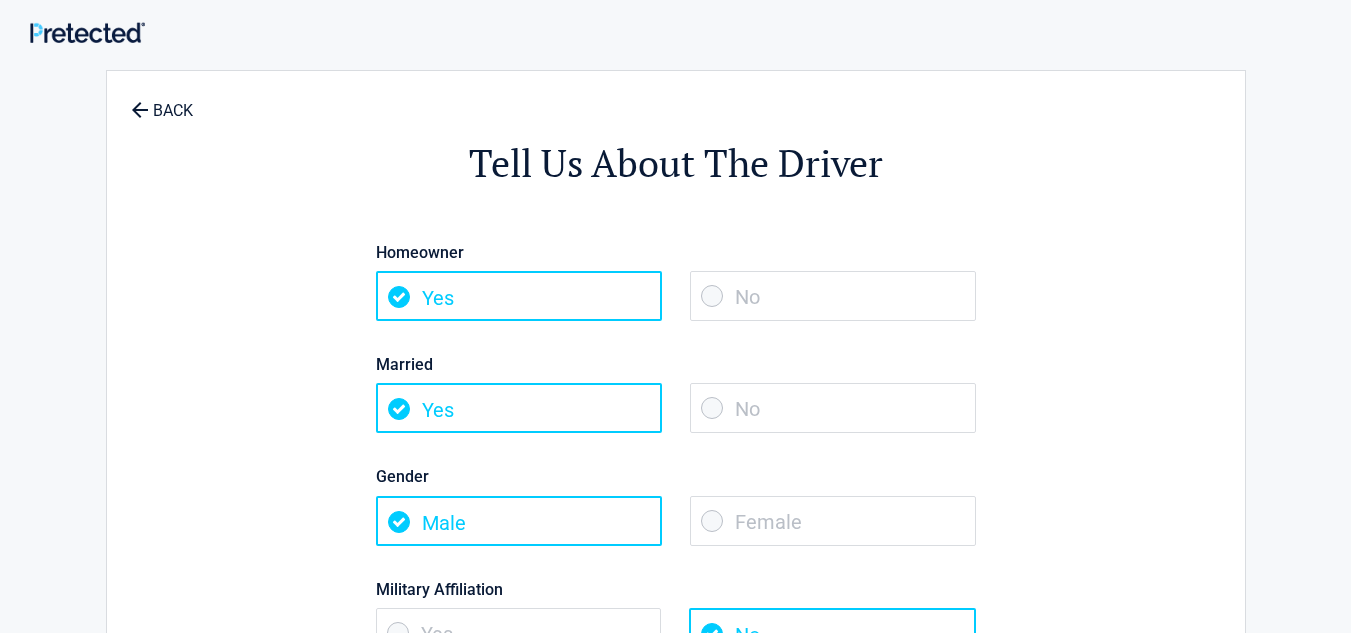 click on "No" at bounding box center [833, 296] 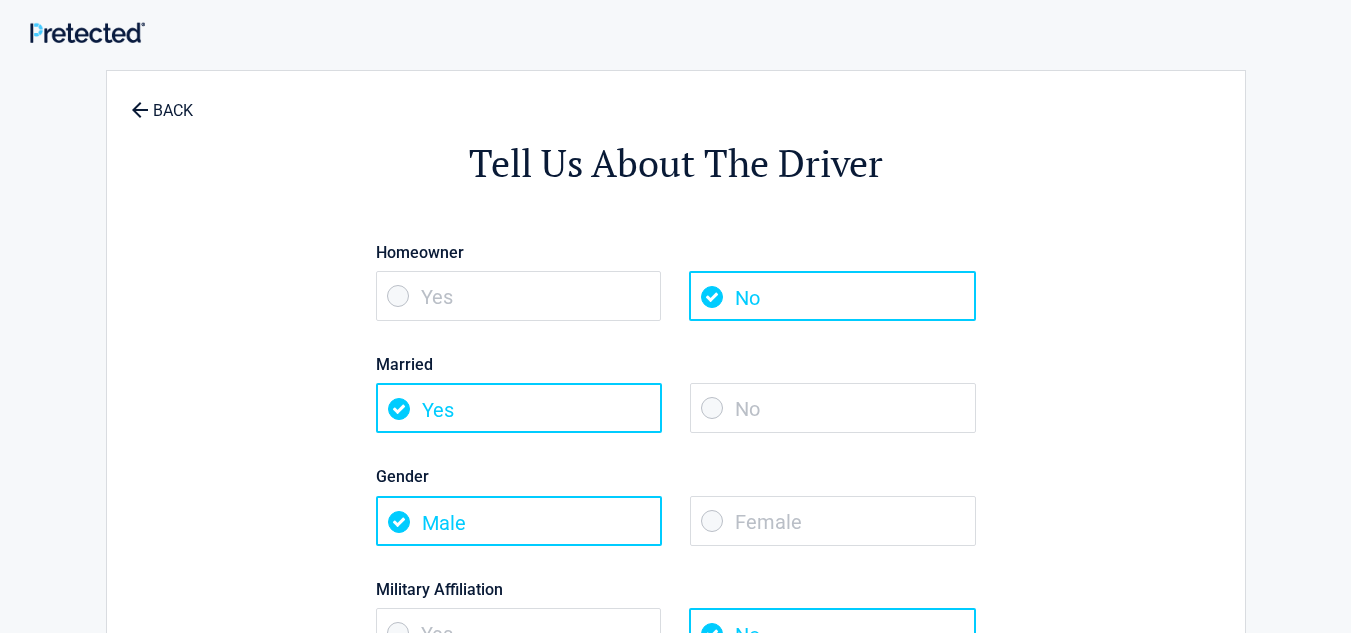 click on "No" at bounding box center [832, 296] 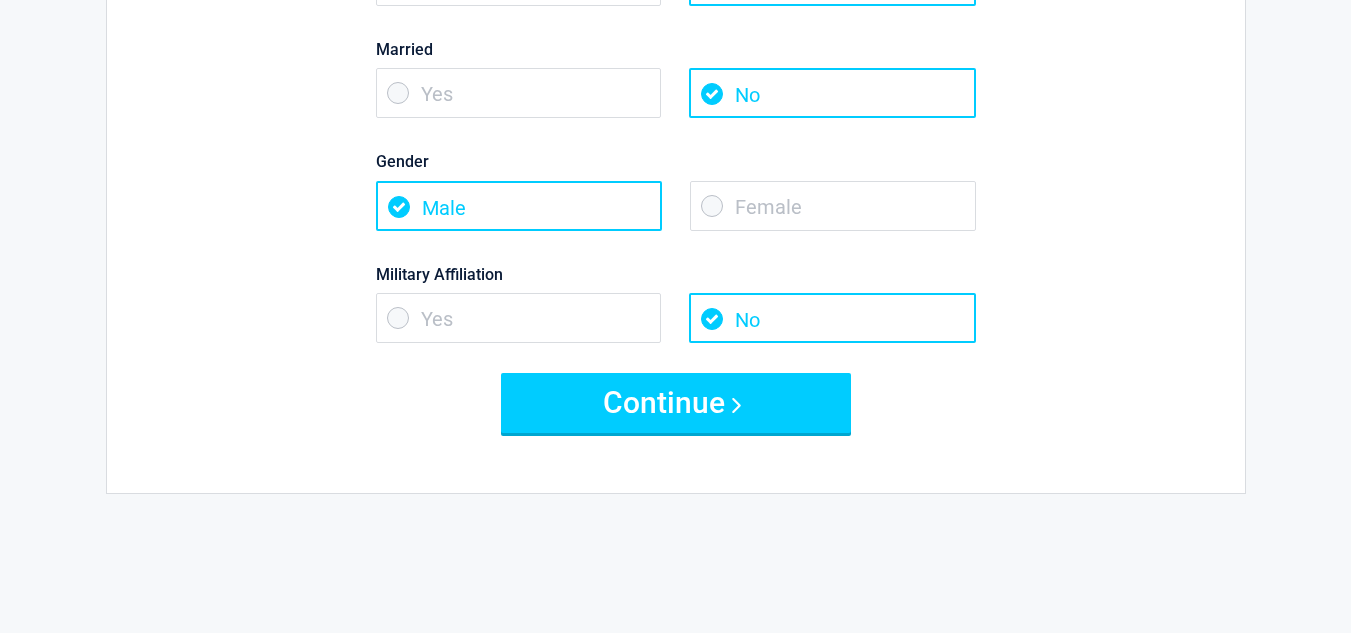 scroll, scrollTop: 391, scrollLeft: 0, axis: vertical 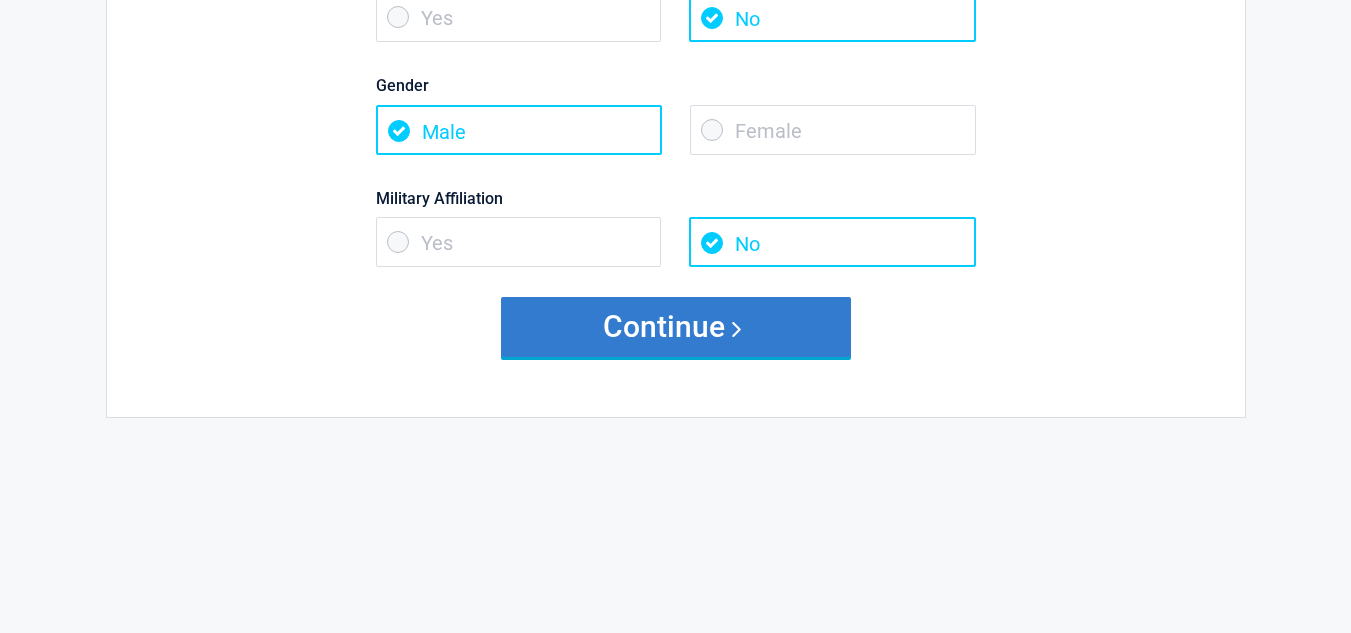 click on "Continue" at bounding box center [676, 327] 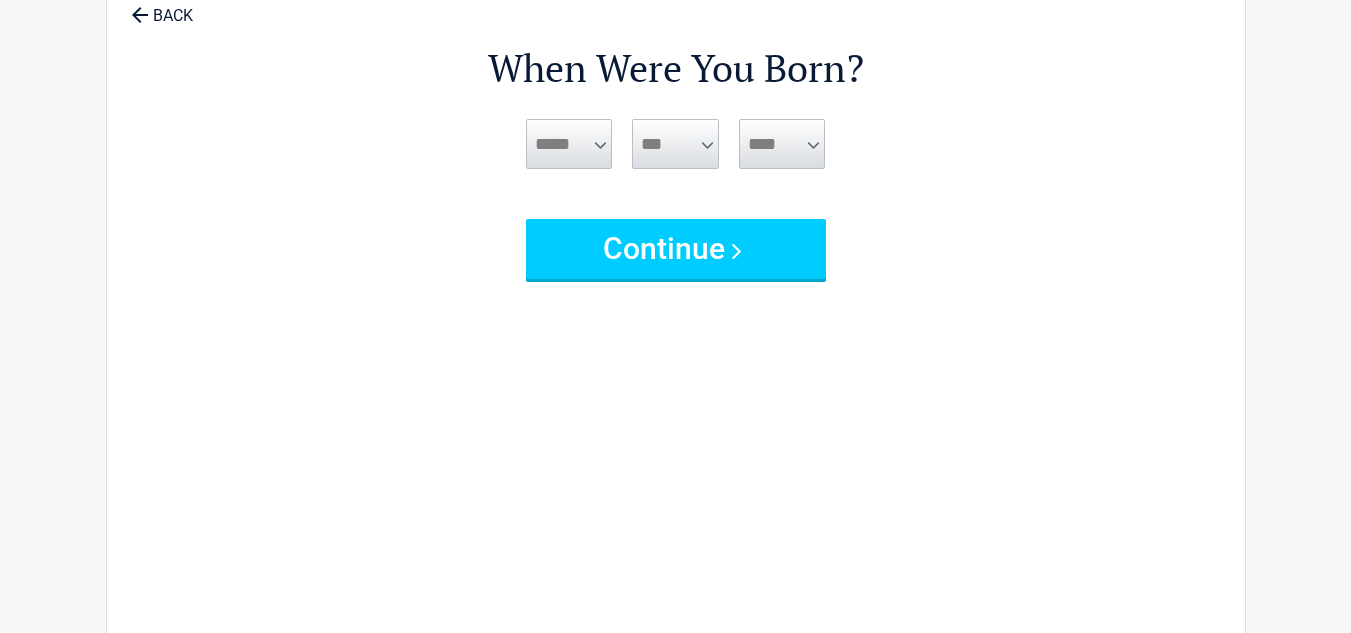 scroll, scrollTop: 0, scrollLeft: 0, axis: both 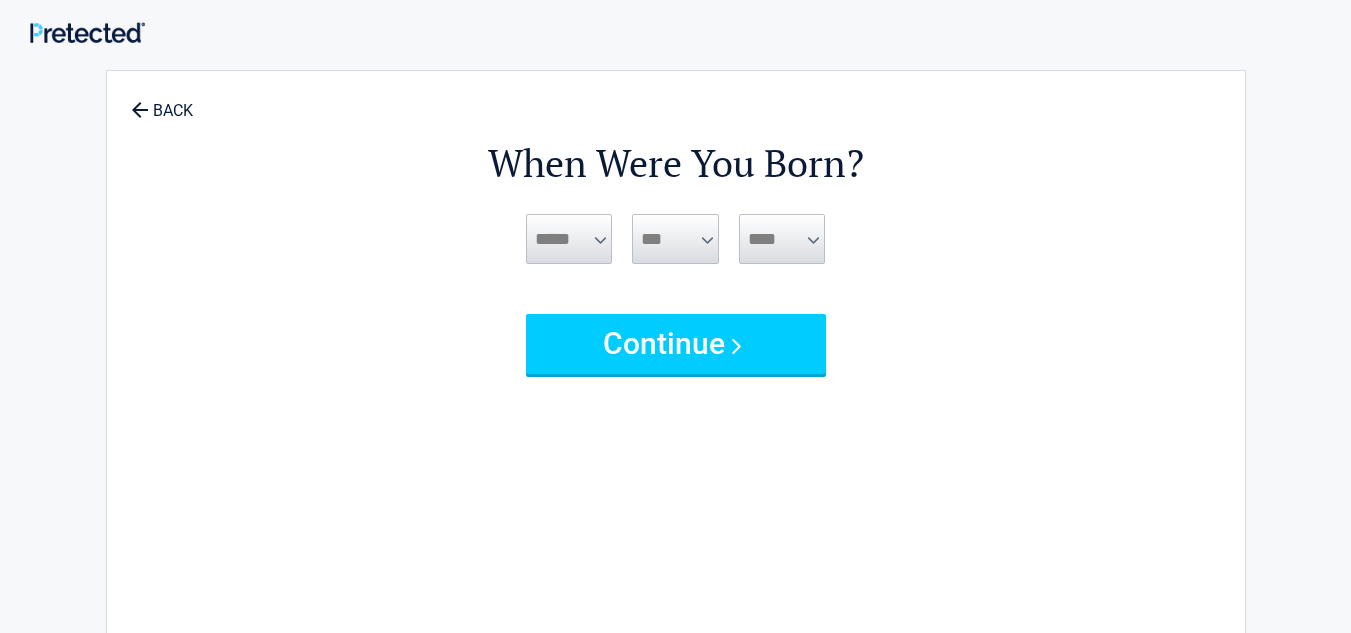 click on "*****
***
***
***
***
***
***
***
***
***
***
***
***" at bounding box center (569, 239) 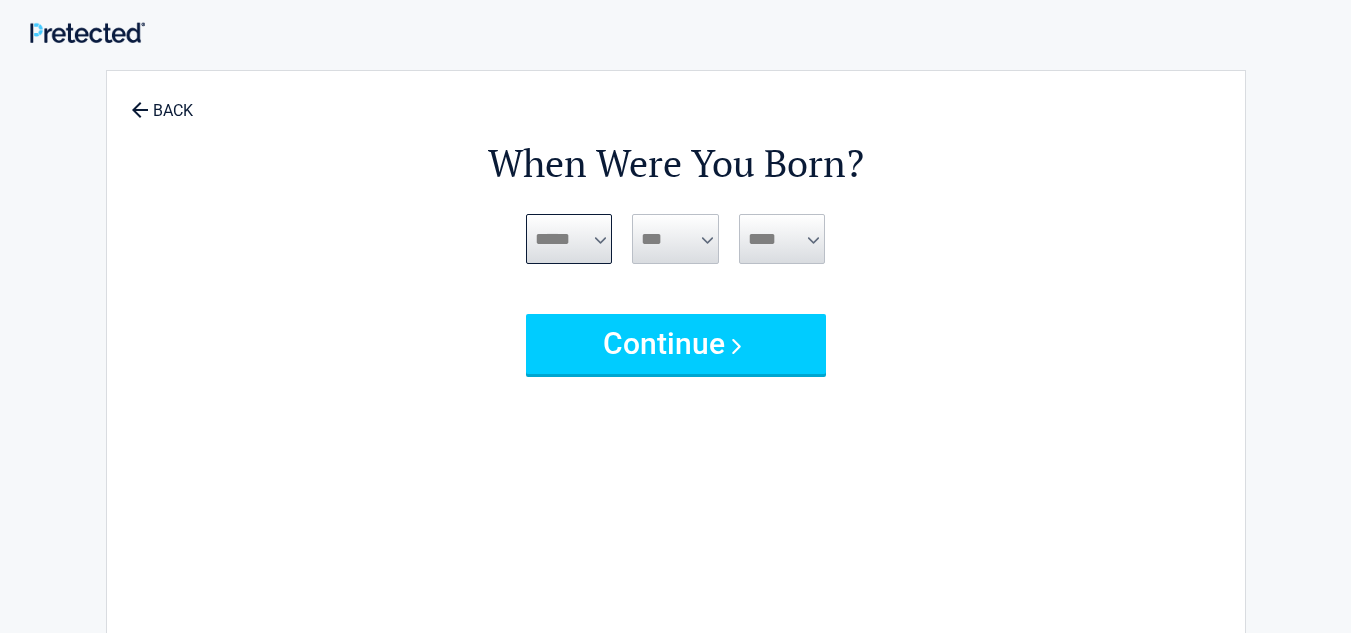 click on "*****
***
***
***
***
***
***
***
***
***
***
***
***" at bounding box center (569, 239) 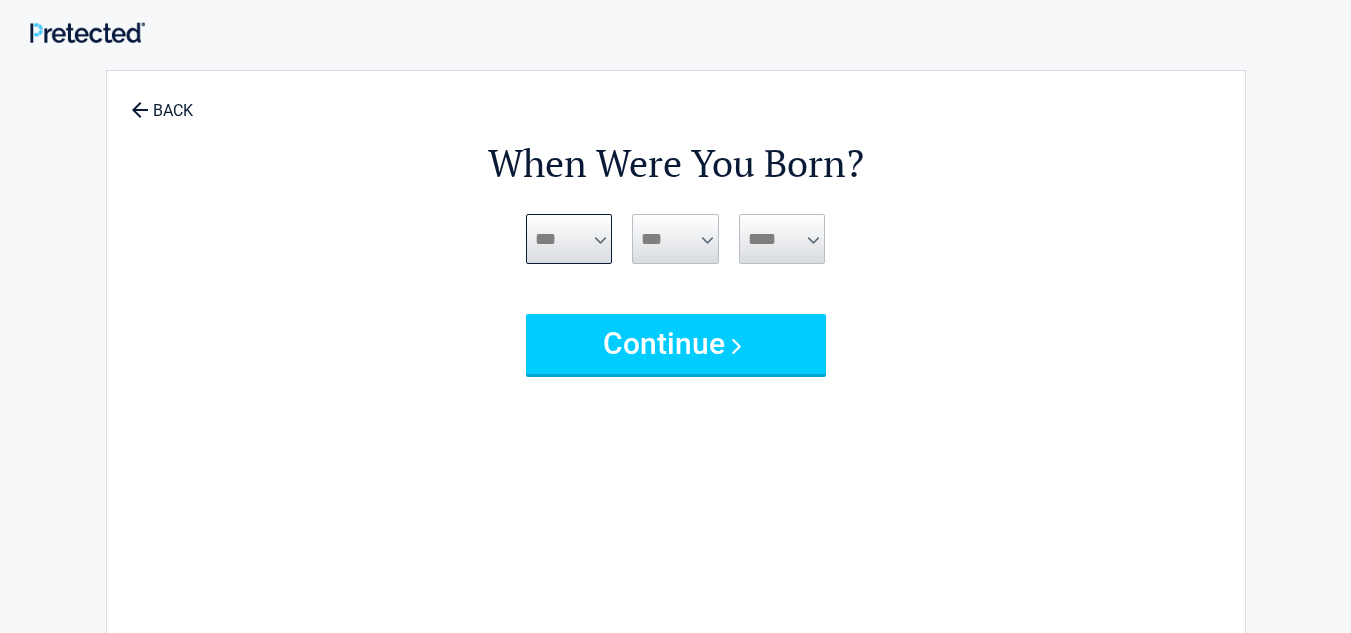 click on "*****
***
***
***
***
***
***
***
***
***
***
***
***" at bounding box center [569, 239] 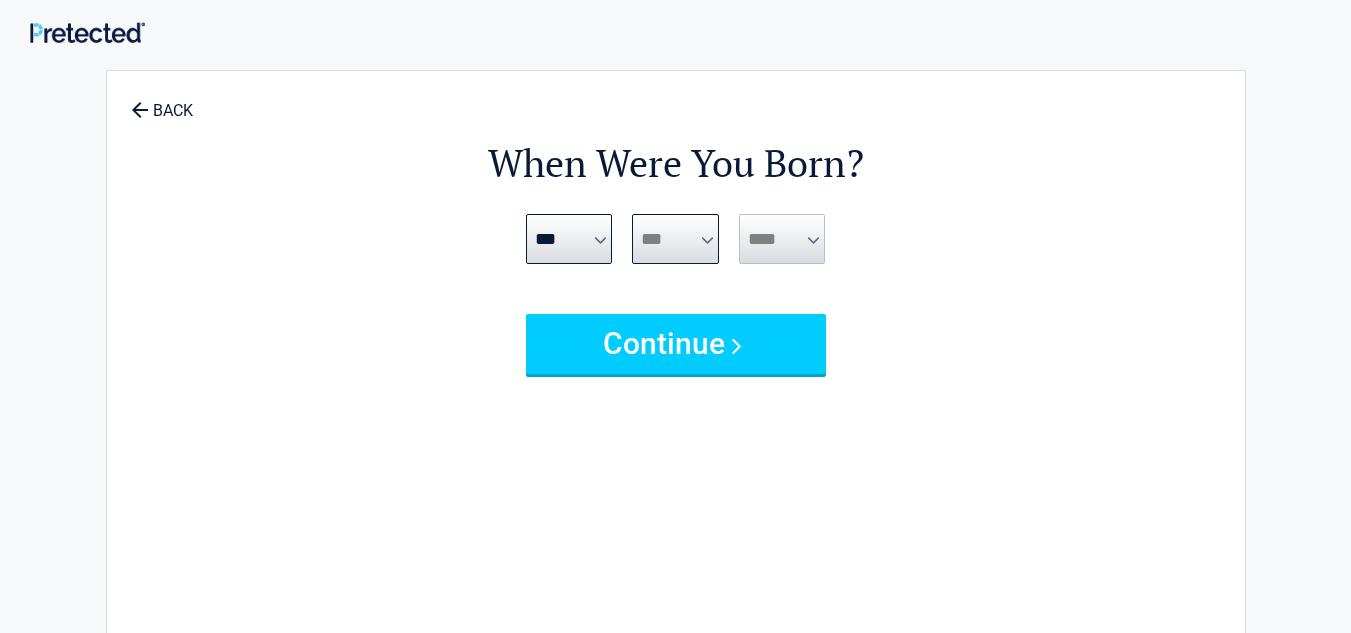 click on "*** * * * * * * * * * ** ** ** ** ** ** ** ** ** ** ** ** ** ** ** ** ** ** ** ** ** **" at bounding box center [675, 239] 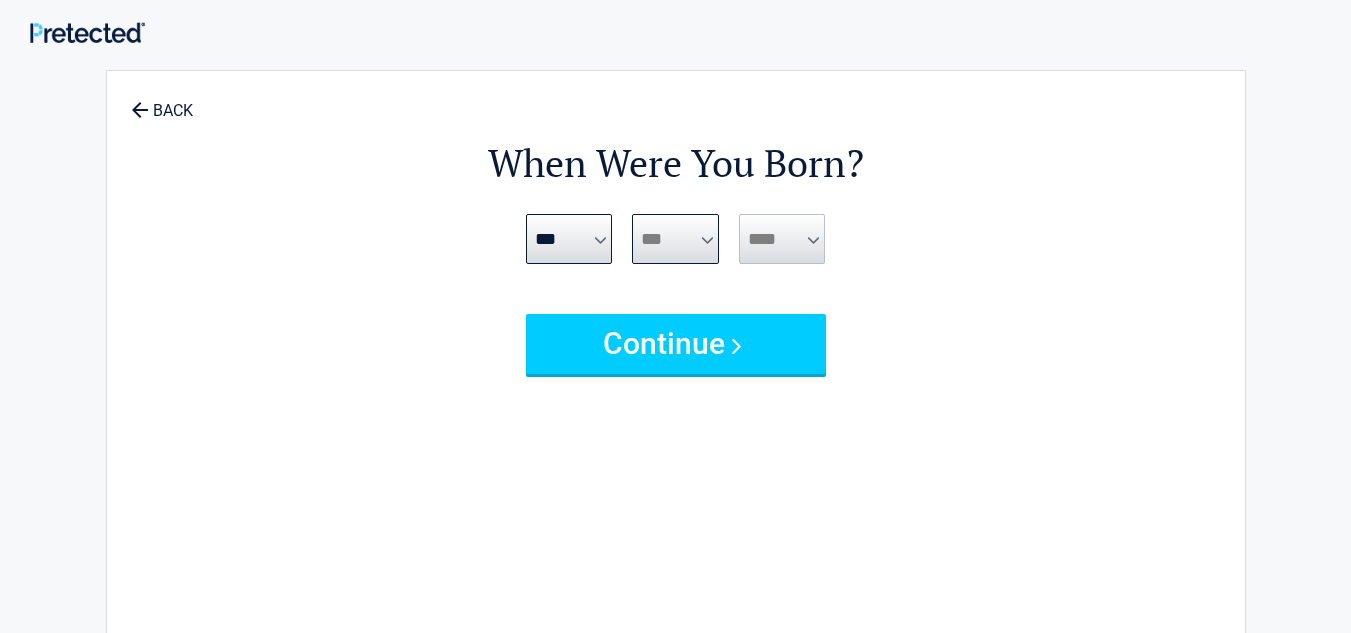 select on "*" 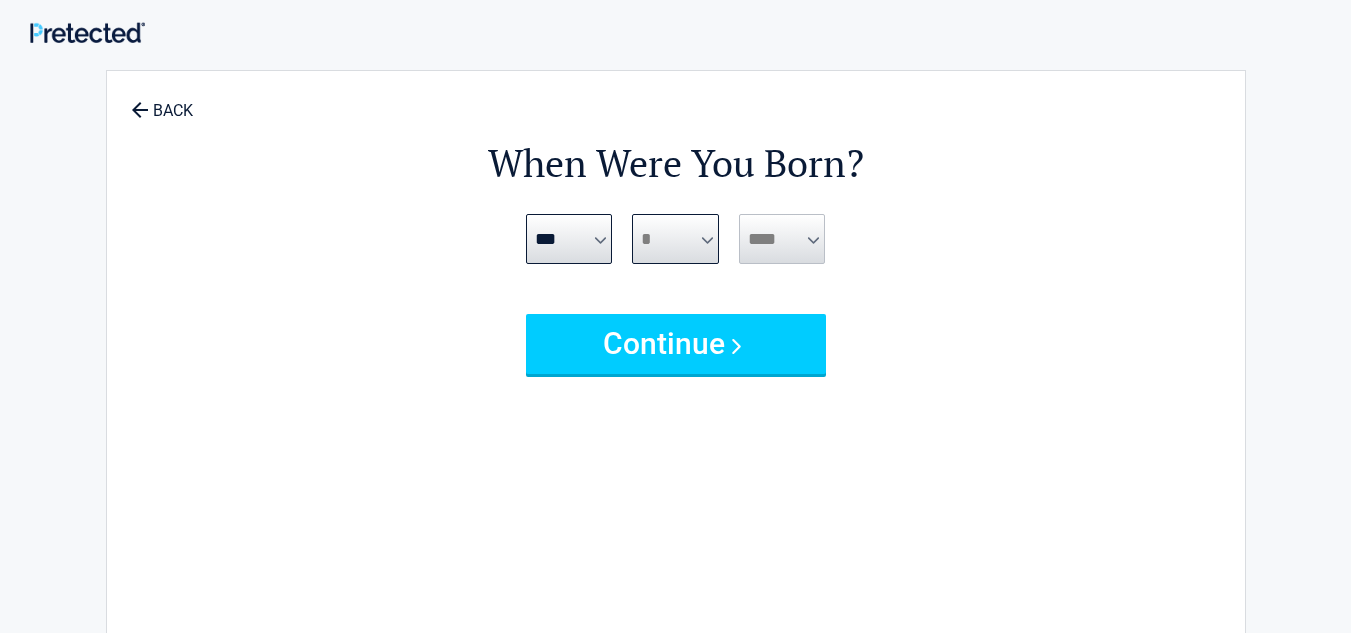 click on "*** * * * * * * * * * ** ** ** ** ** ** ** ** ** ** ** ** ** ** ** ** ** ** ** ** ** **" at bounding box center [675, 239] 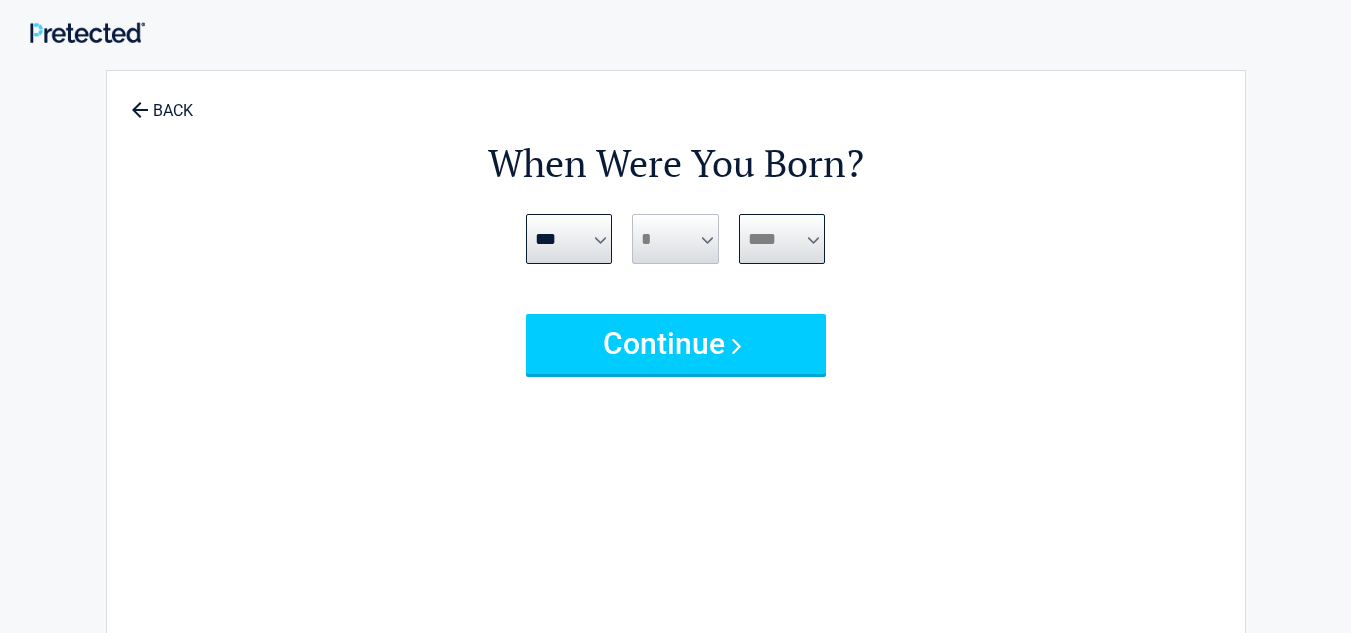 click on "****
****
****
****
****
****
****
****
****
****
****
****
****
****
****
****
****
****
****
****
****
****
****
****
****
****
****
****
****
****
****
****
****
****
****
****
****
****
****
****
****
****
****
****
****
****
****
****
****
****
****
****
****
****
****
****
****
****
****
****
****
****
****
****" at bounding box center (782, 239) 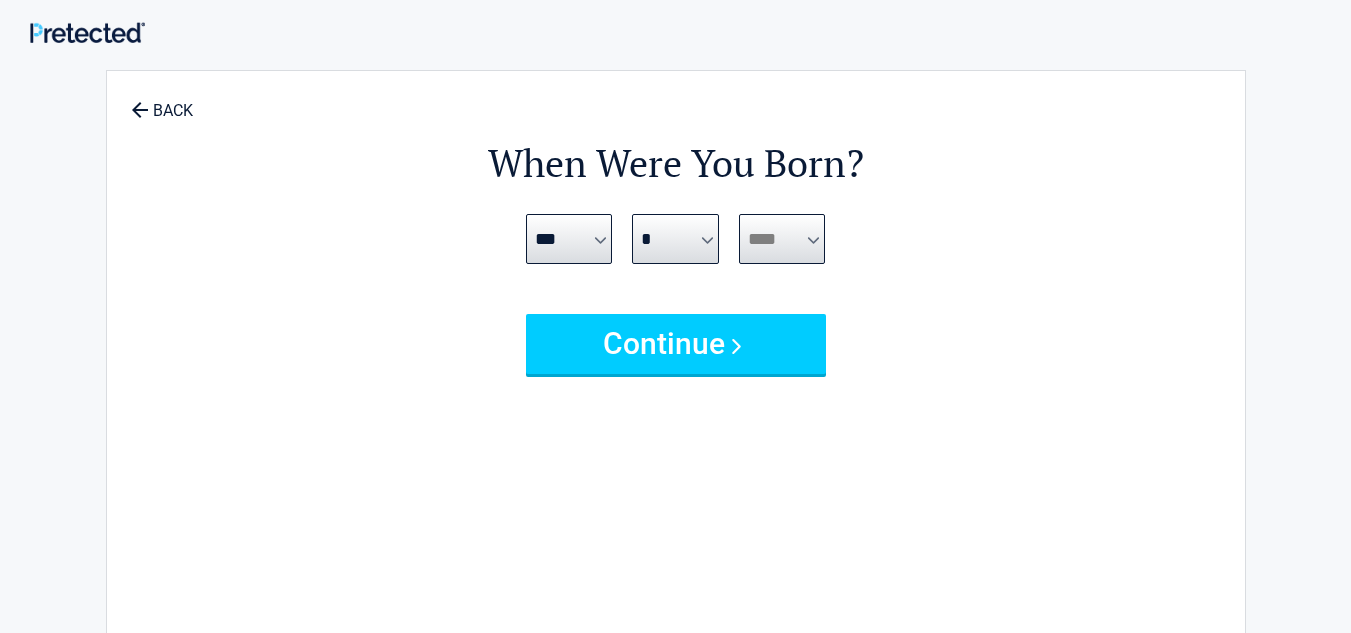 select on "****" 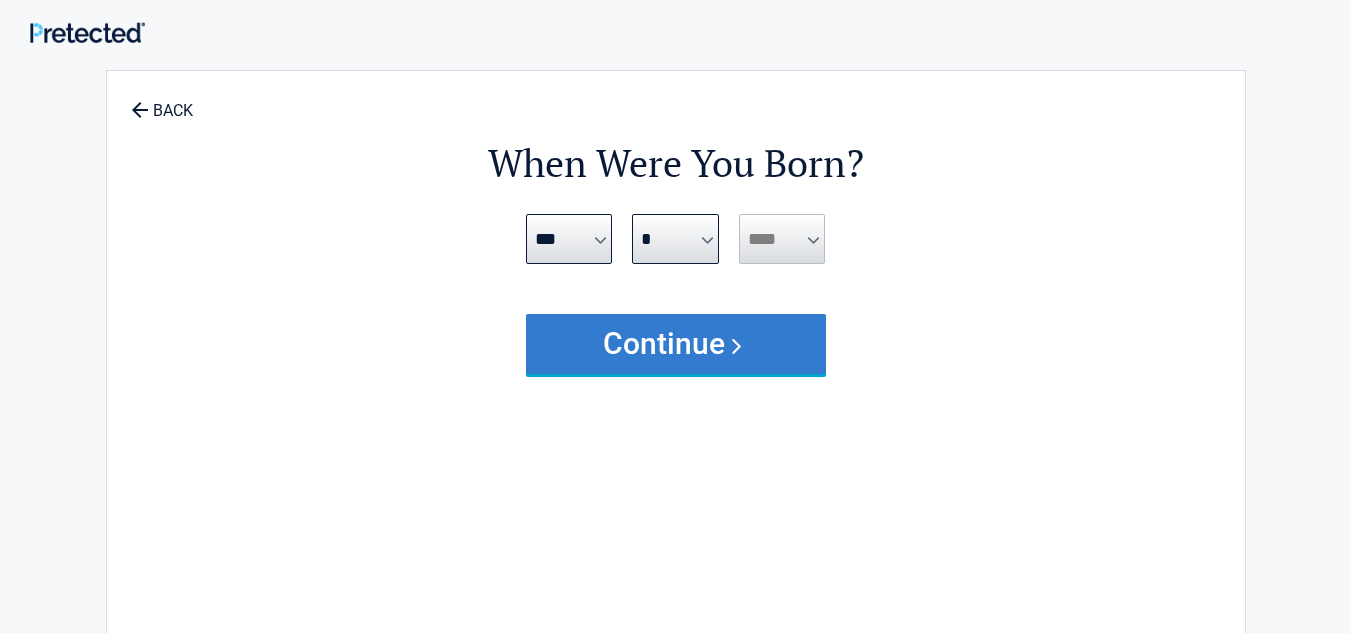 click on "Continue" at bounding box center (676, 344) 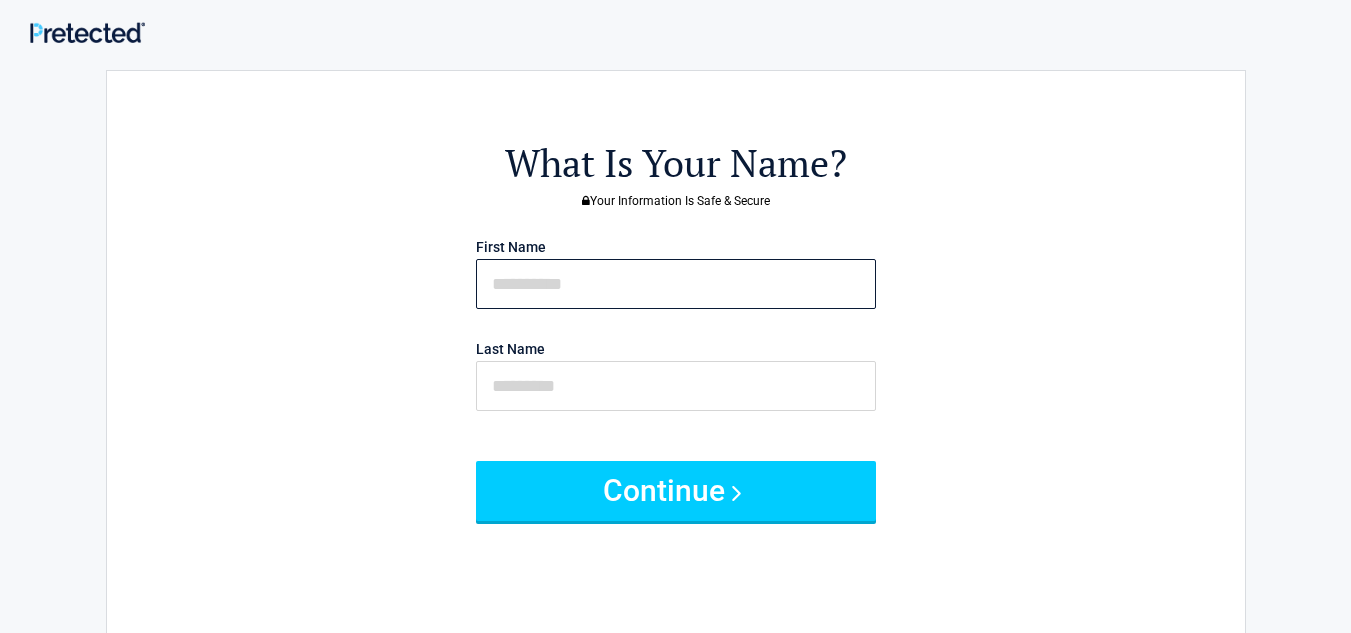 click at bounding box center (676, 284) 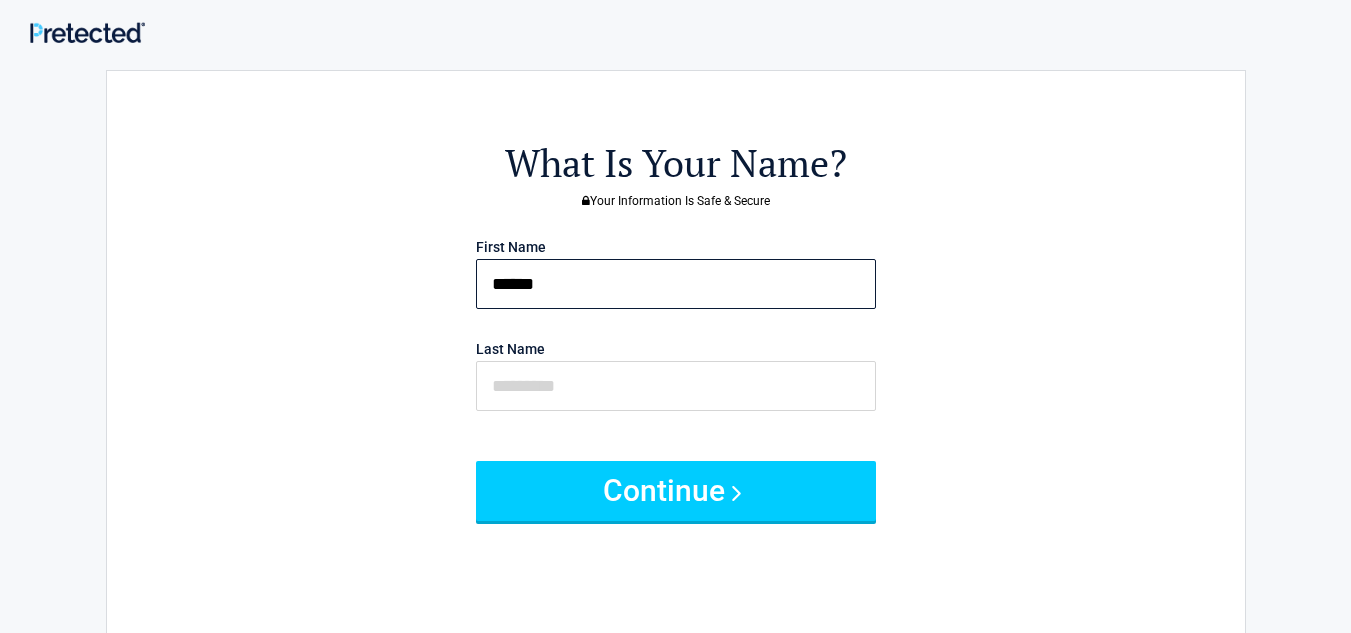 type on "******" 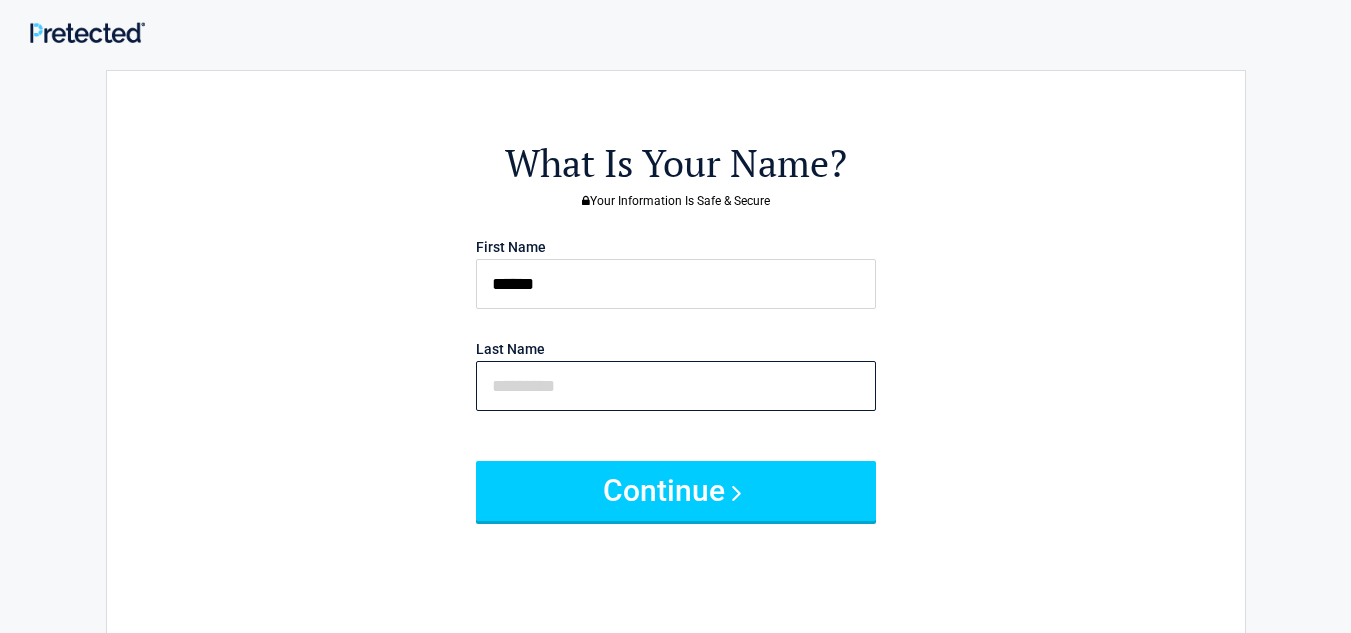 click at bounding box center [676, 386] 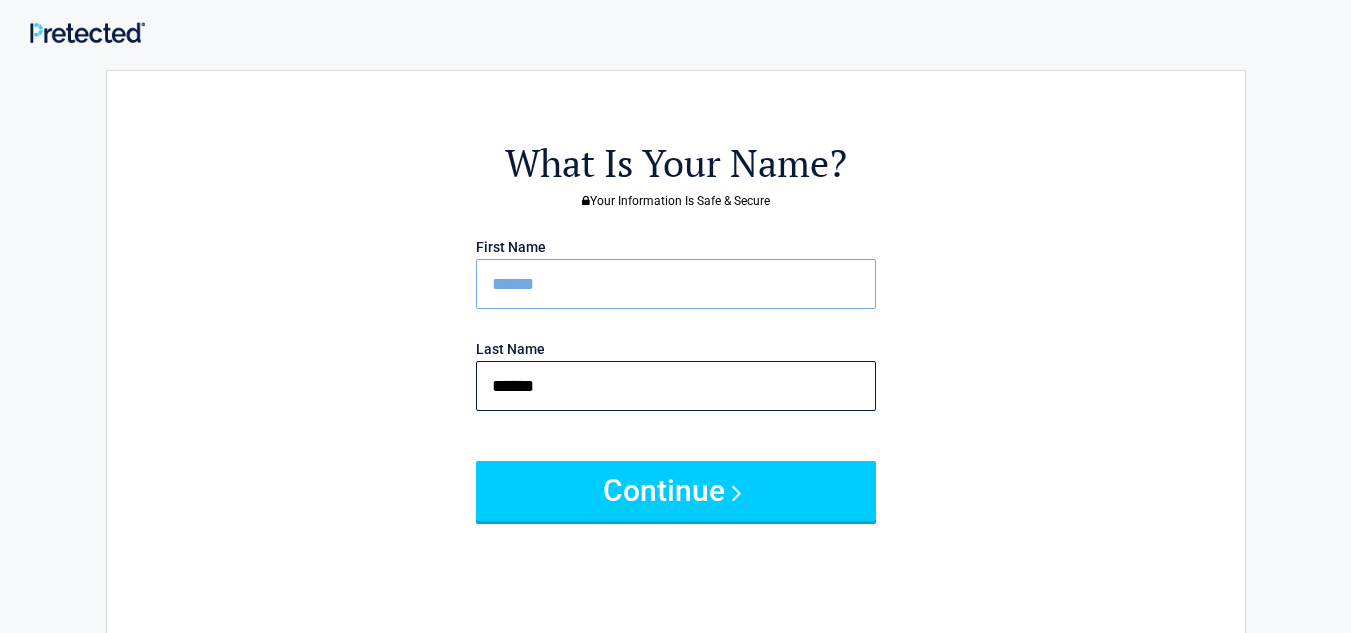 type on "******" 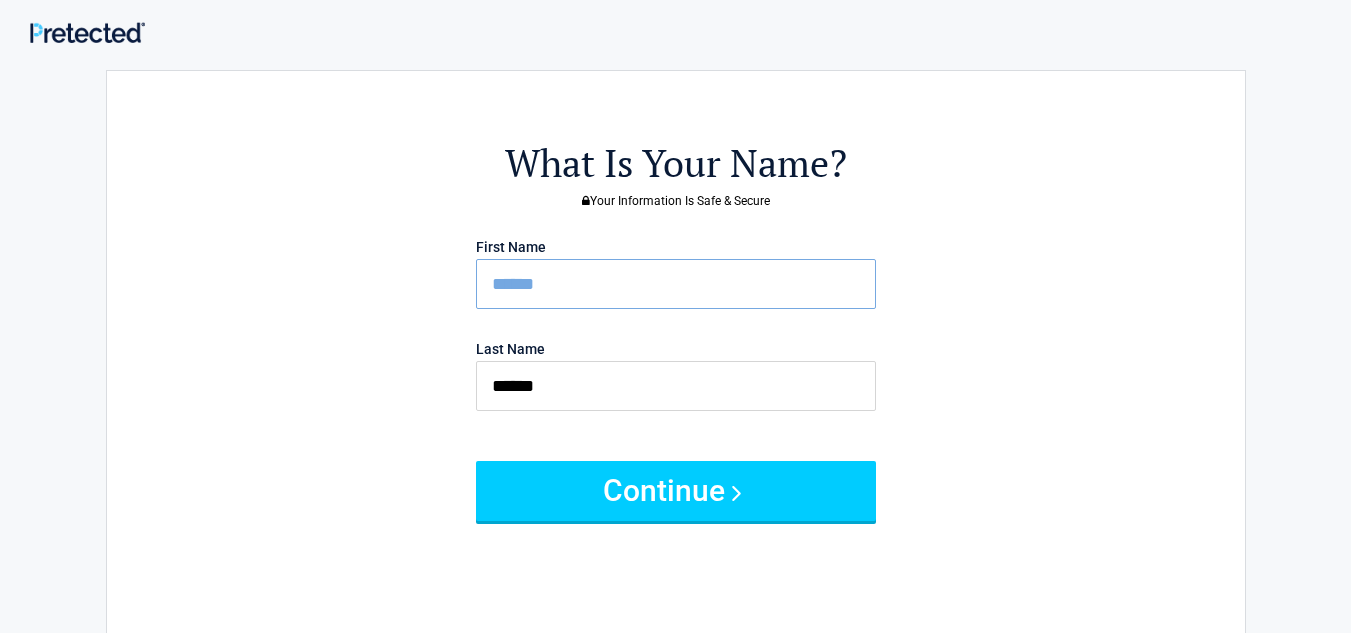 click on "What Is Your Name?
Your Information Is Safe & Secure
First Name
******
Last Name
******
Continue" at bounding box center [676, 419] 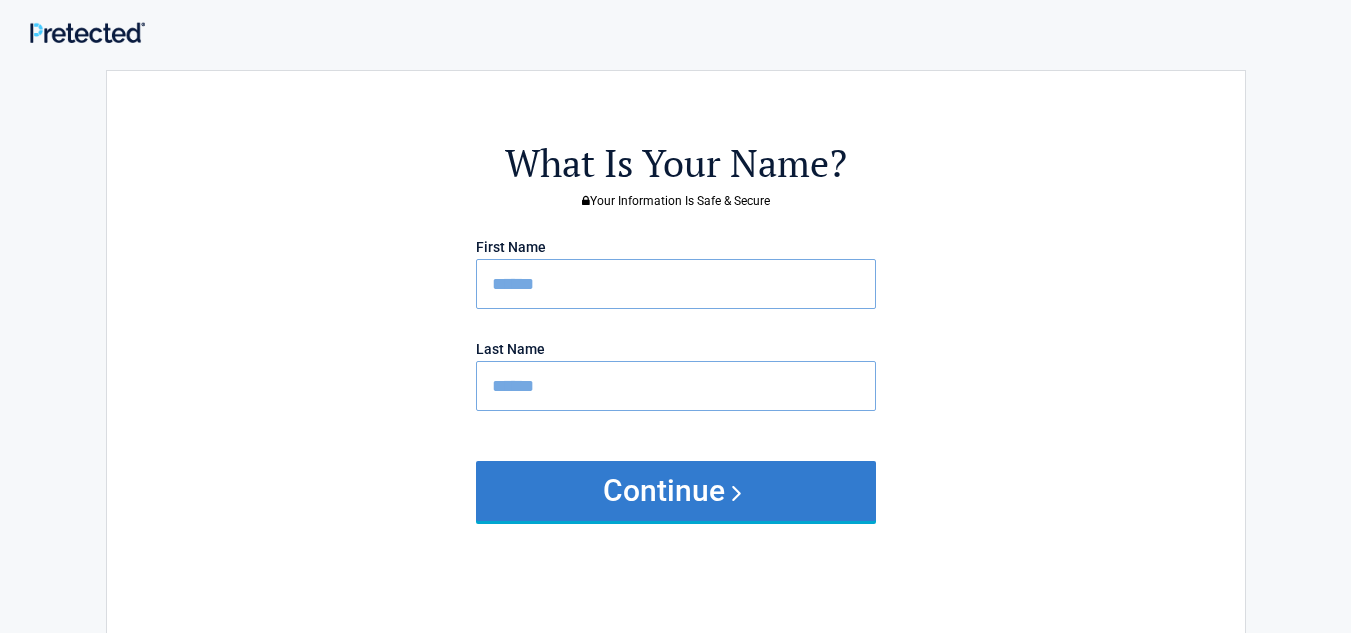 click on "Continue" at bounding box center [676, 491] 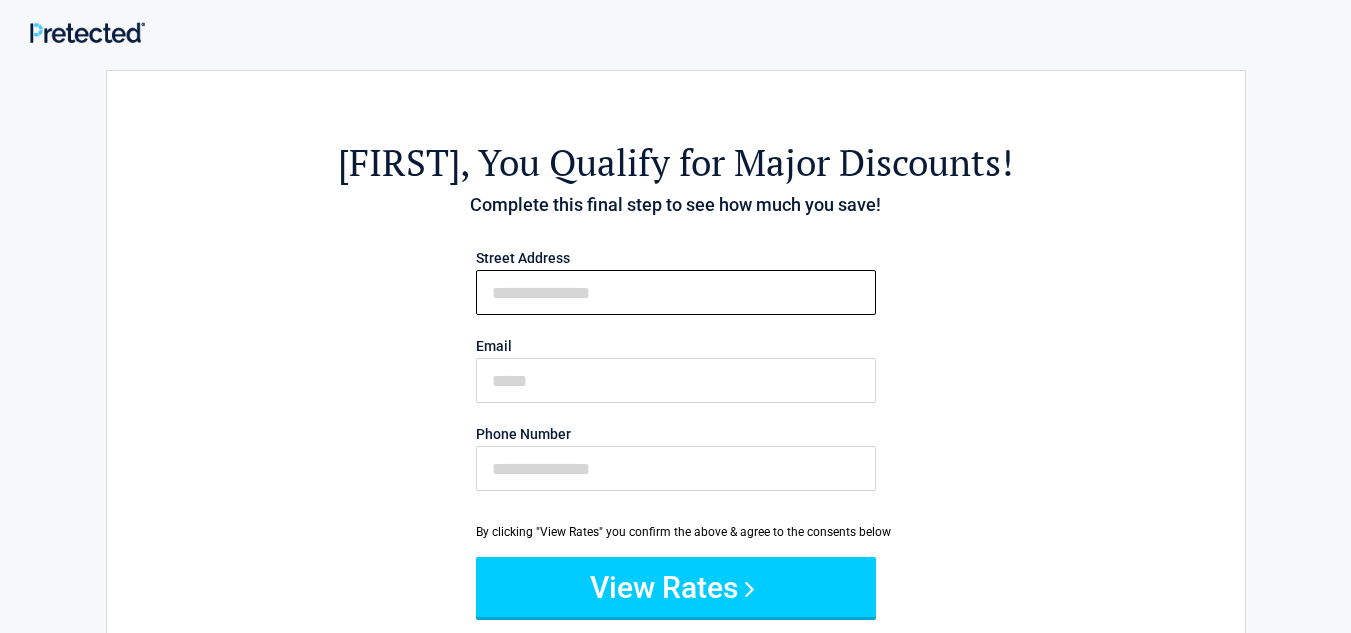 click on "First Name" at bounding box center (676, 292) 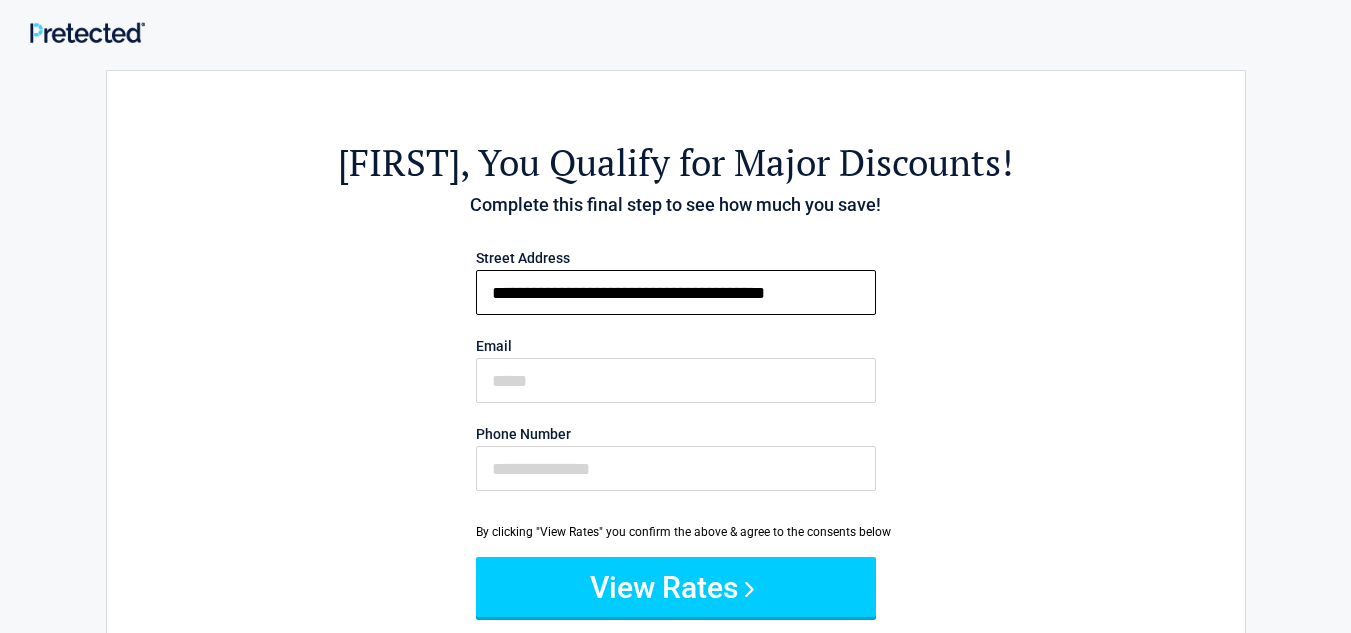 type on "**********" 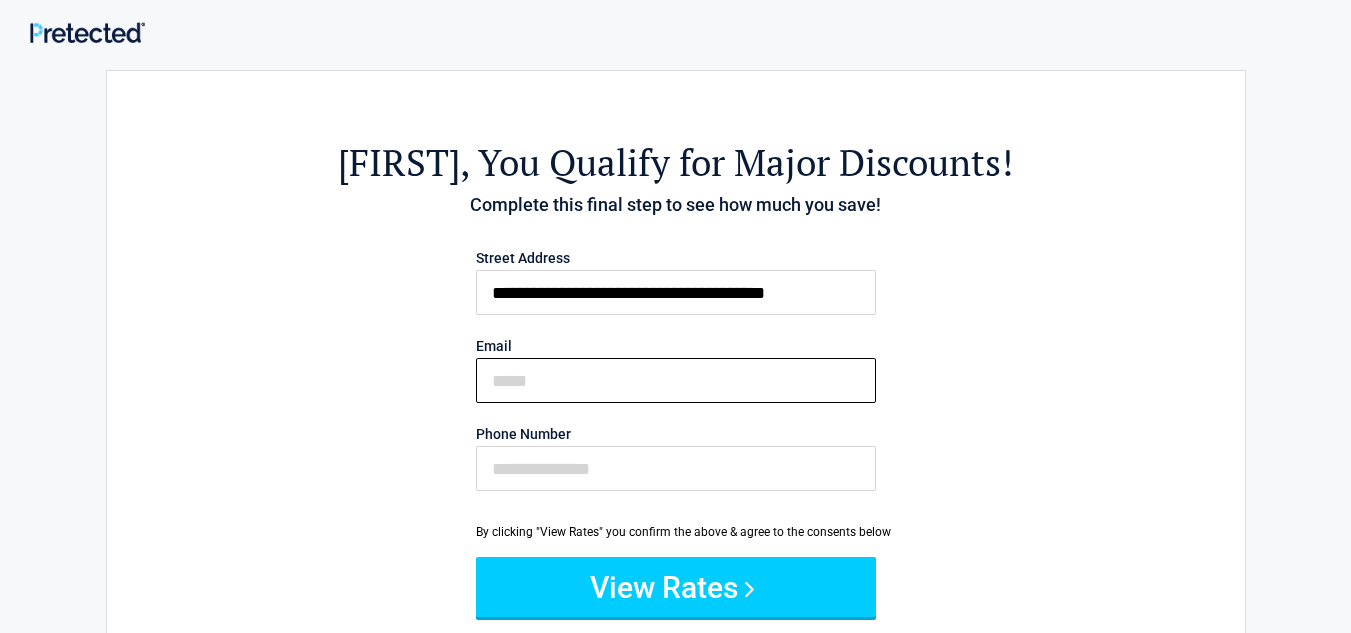 click on "Email" at bounding box center [676, 380] 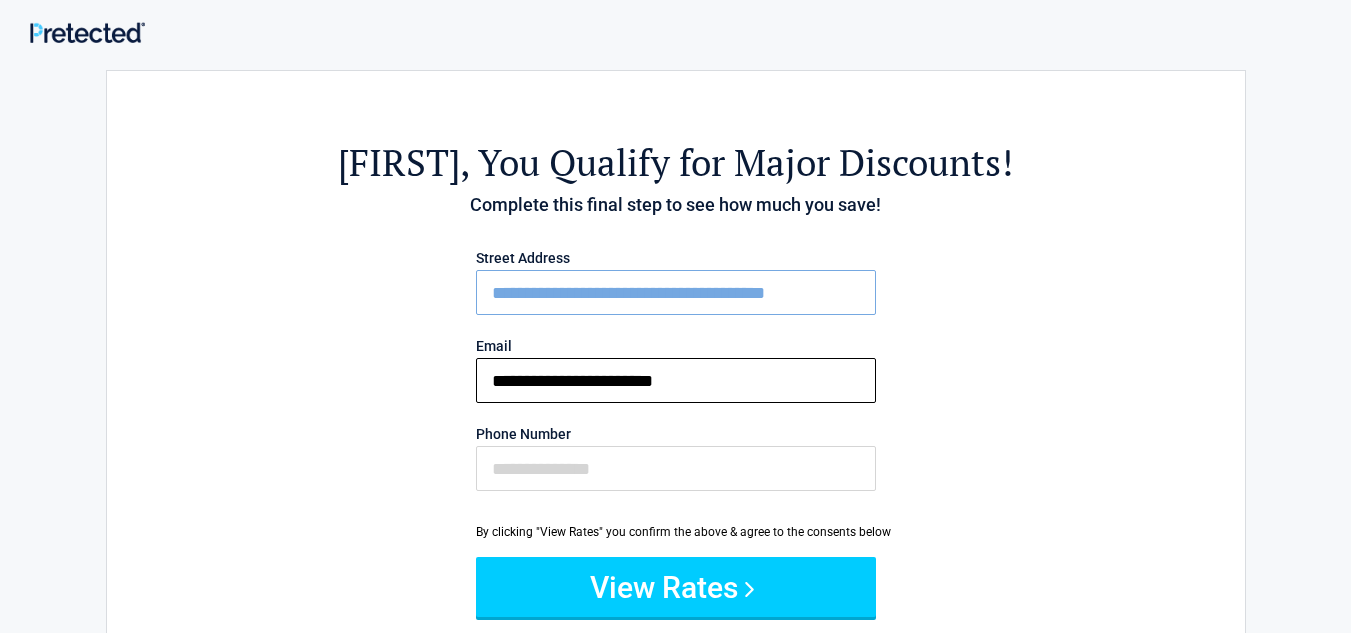 type on "**********" 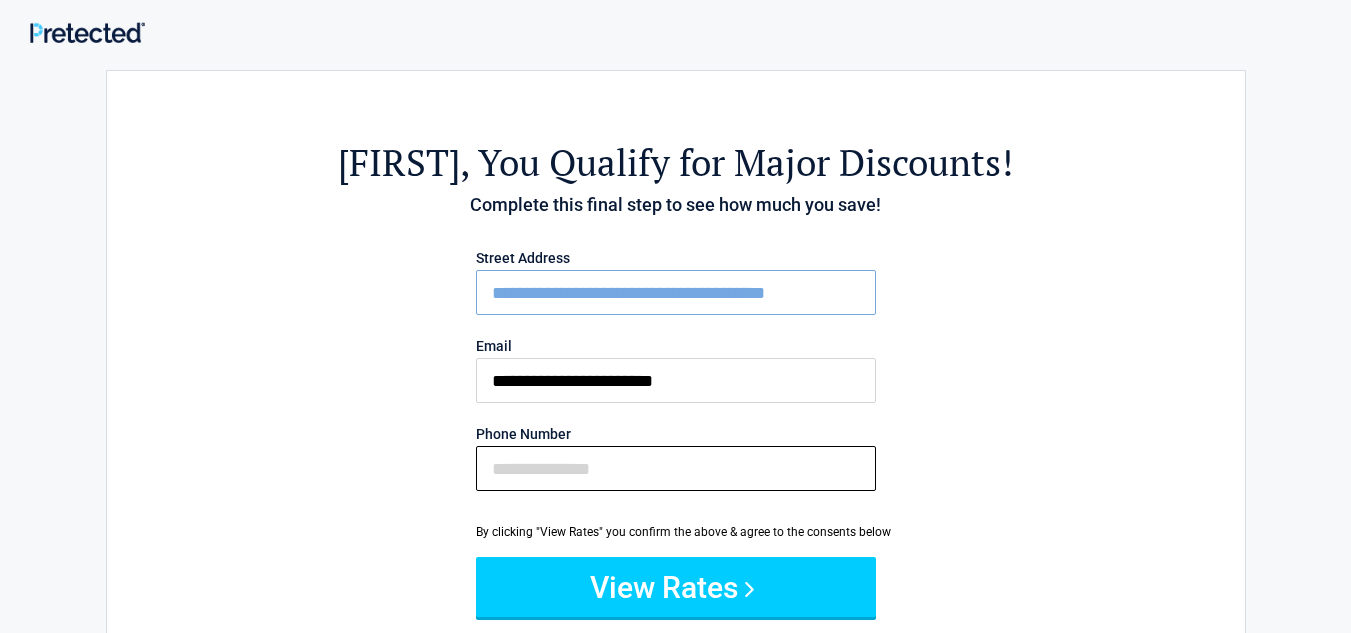 click on "Phone Number" at bounding box center (676, 468) 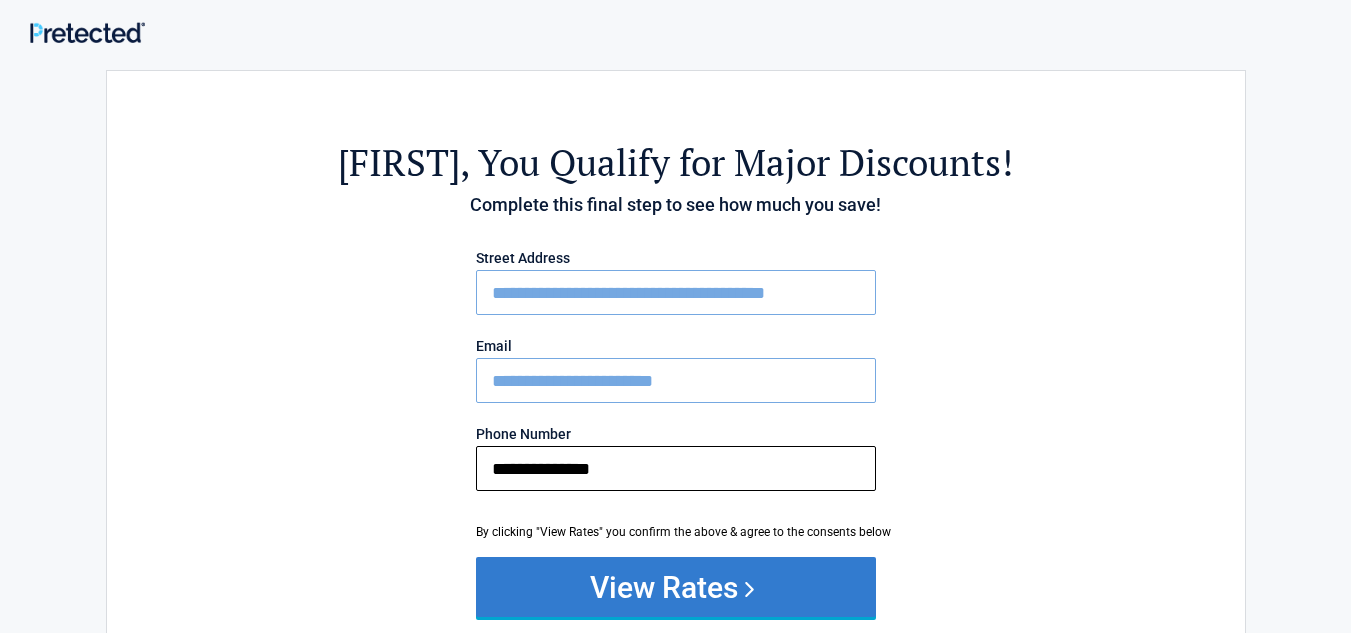 type on "**********" 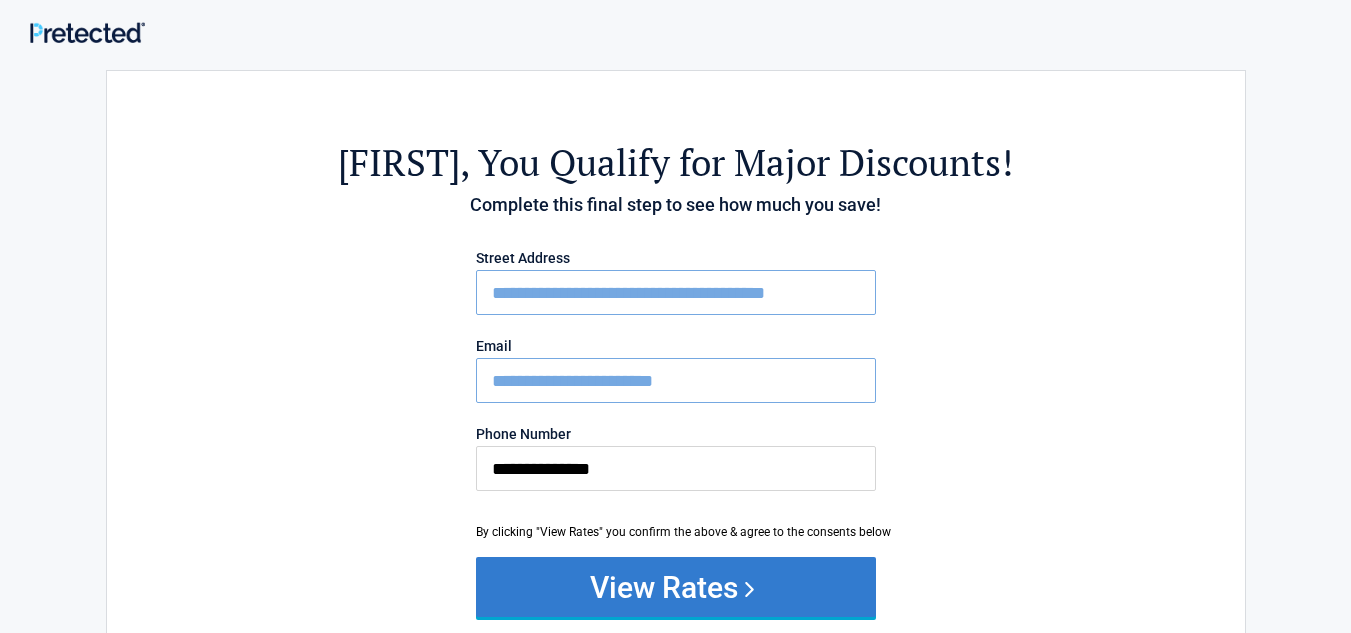click on "View Rates" at bounding box center [676, 587] 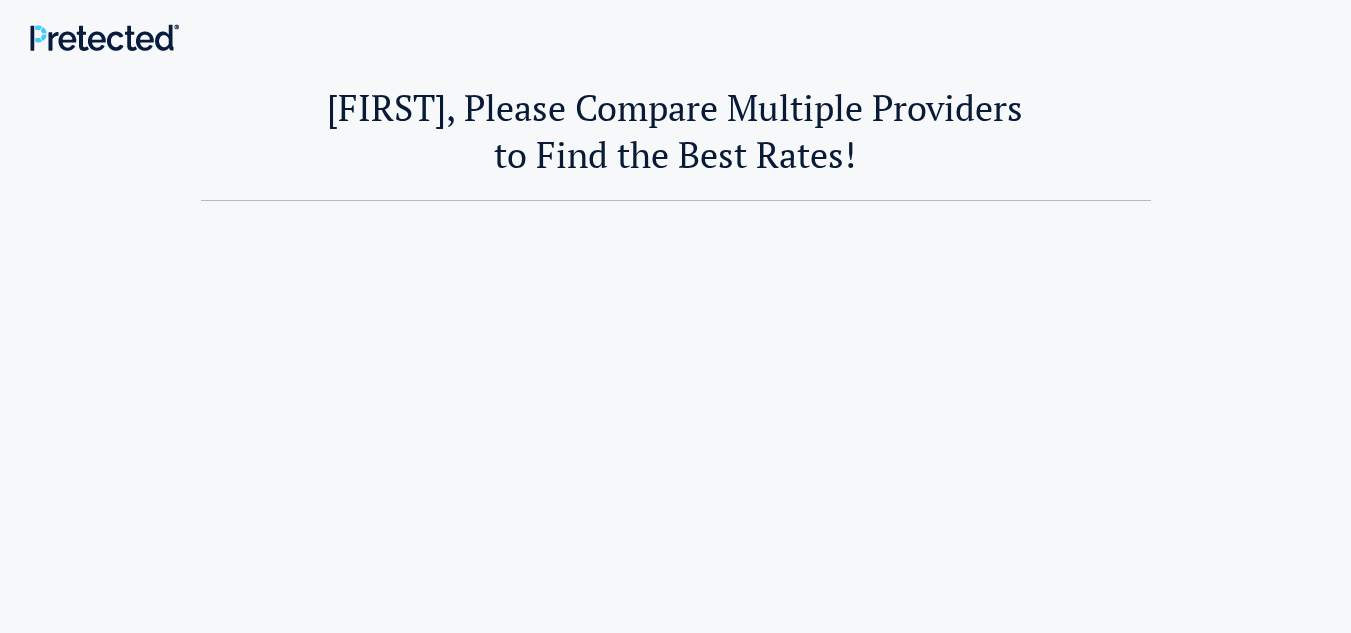 scroll, scrollTop: 0, scrollLeft: 0, axis: both 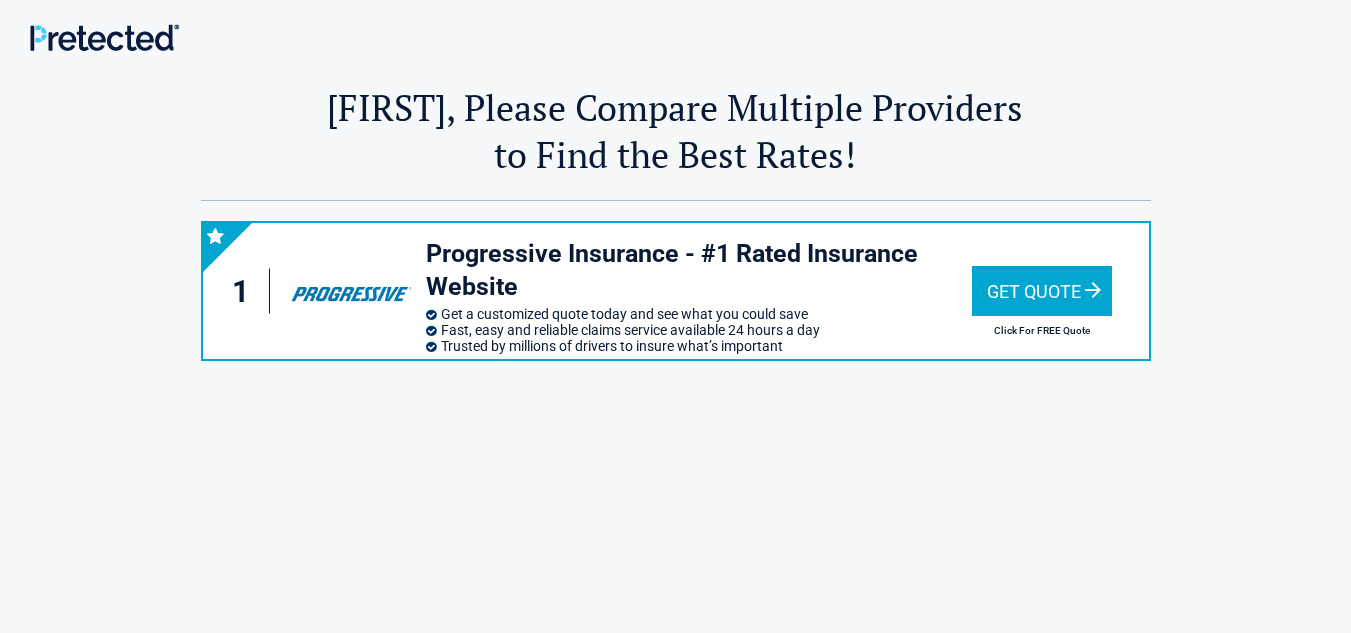click on "Get Quote" at bounding box center (1042, 291) 